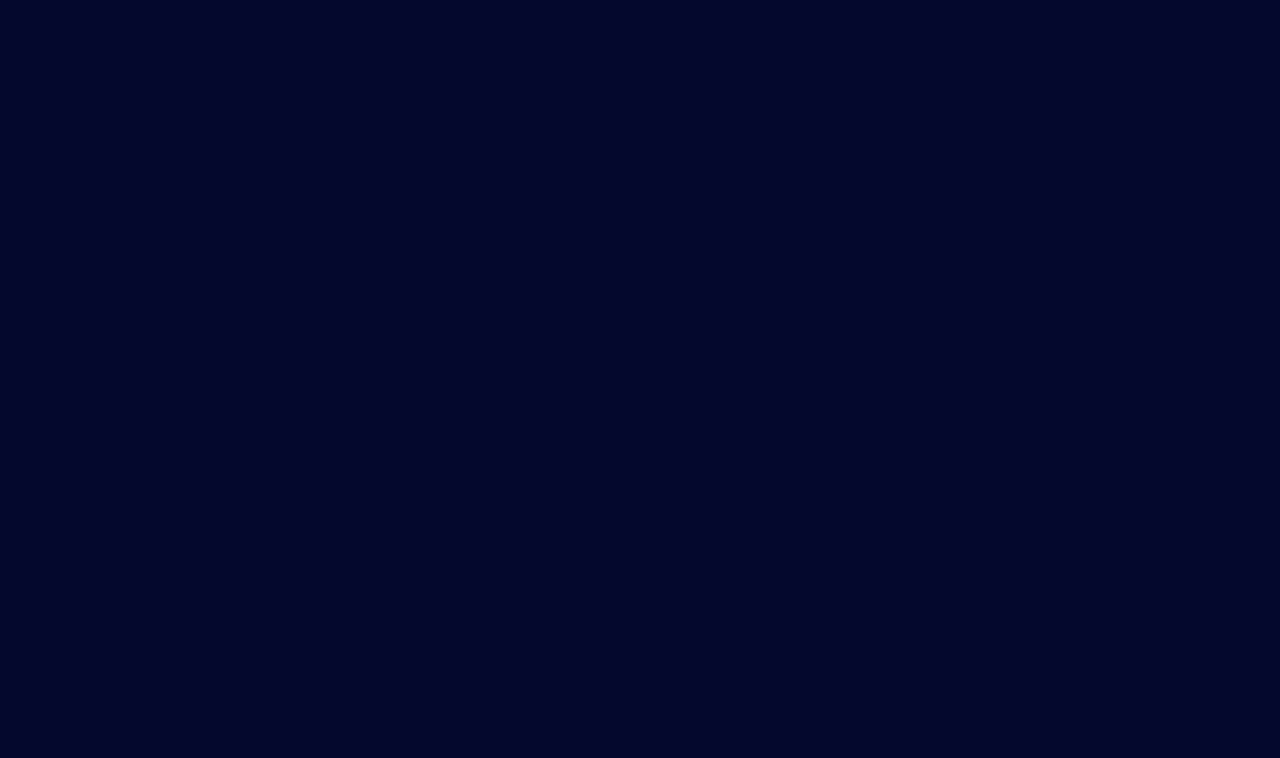 scroll, scrollTop: 0, scrollLeft: 0, axis: both 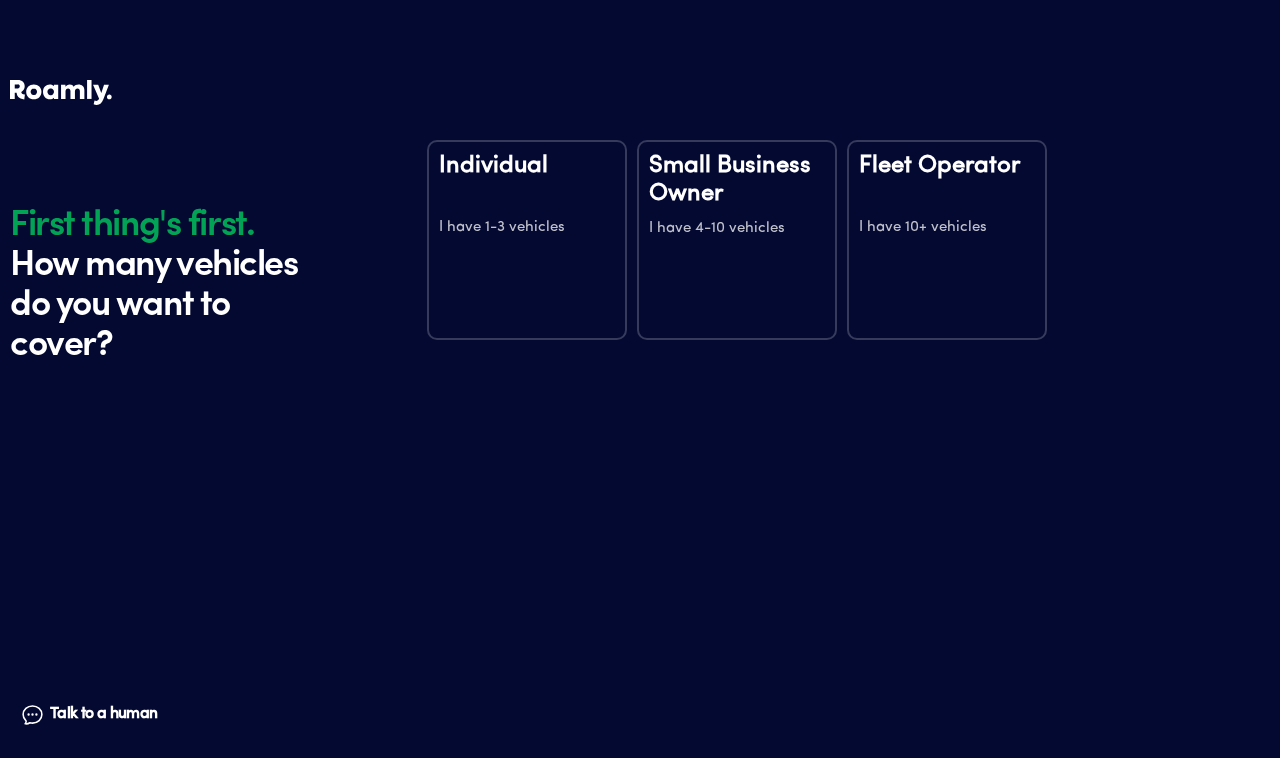 click on "Small Business Owner" at bounding box center (737, 180) 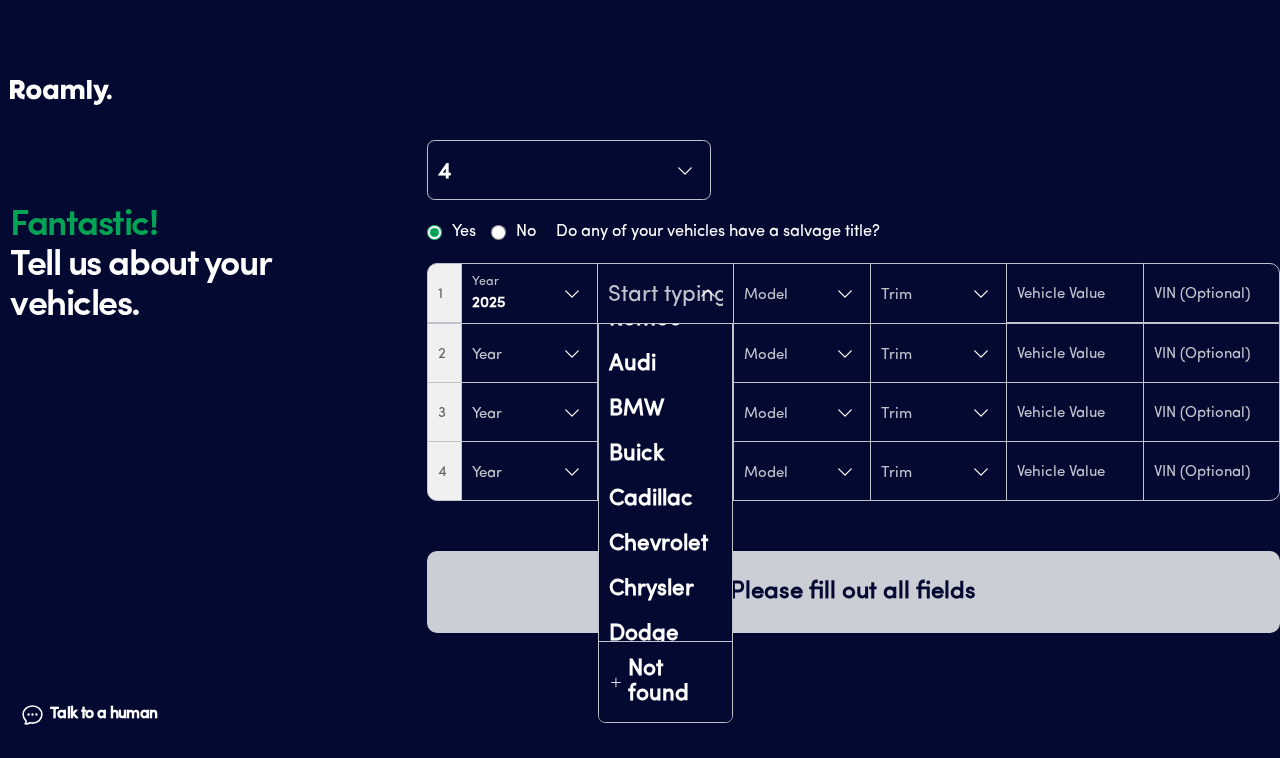 scroll, scrollTop: 125, scrollLeft: 0, axis: vertical 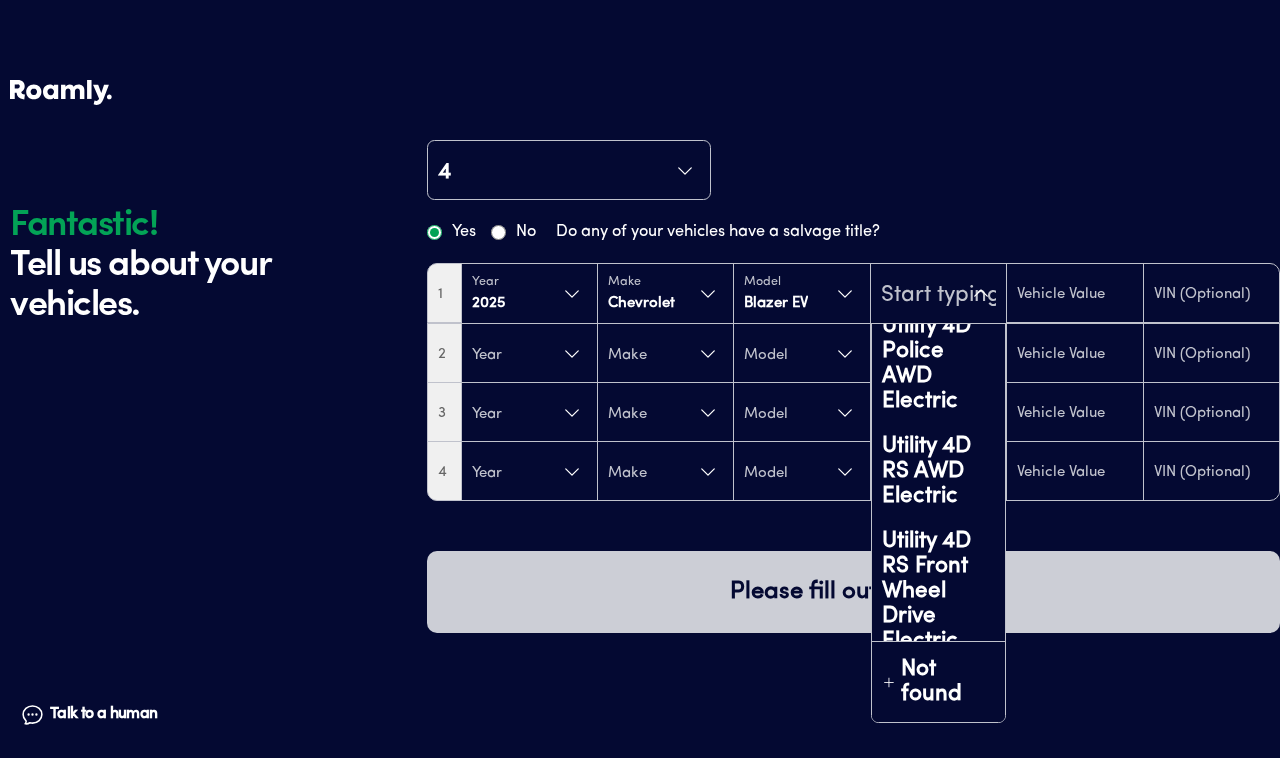 type on "50925" 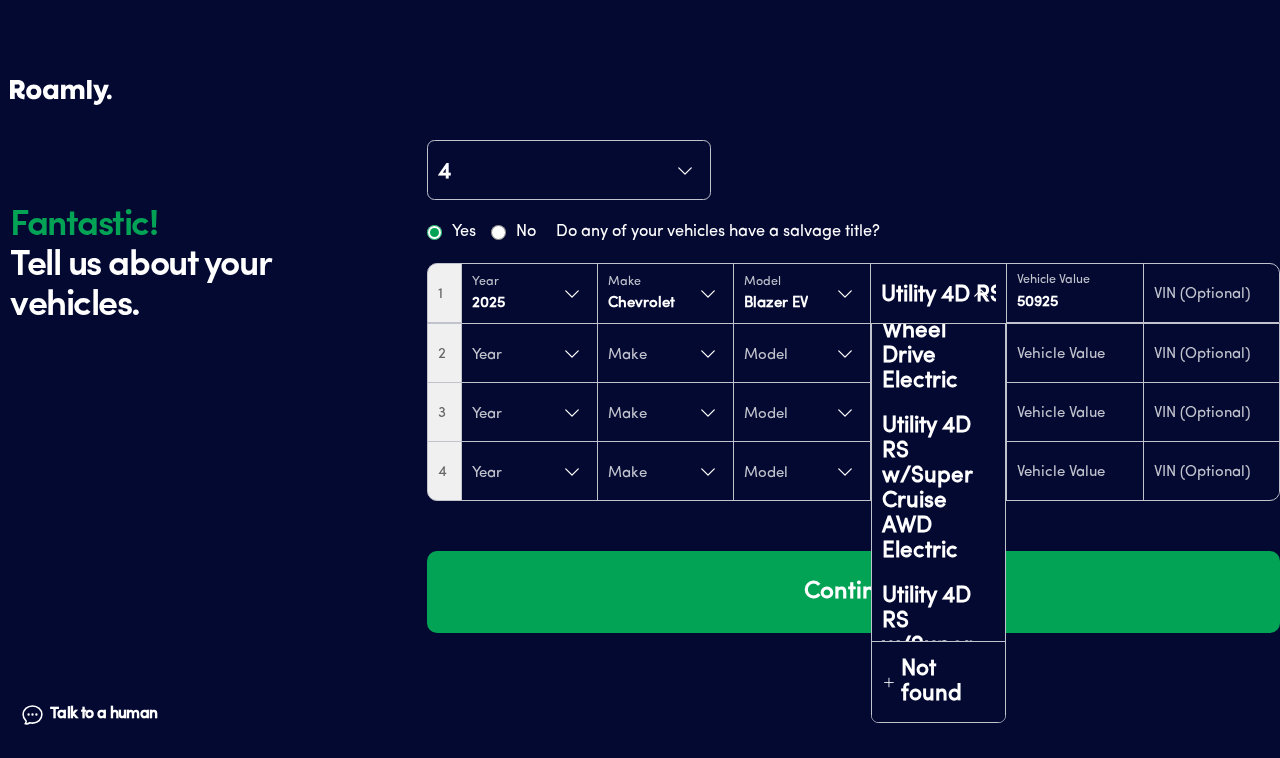 scroll, scrollTop: 947, scrollLeft: 0, axis: vertical 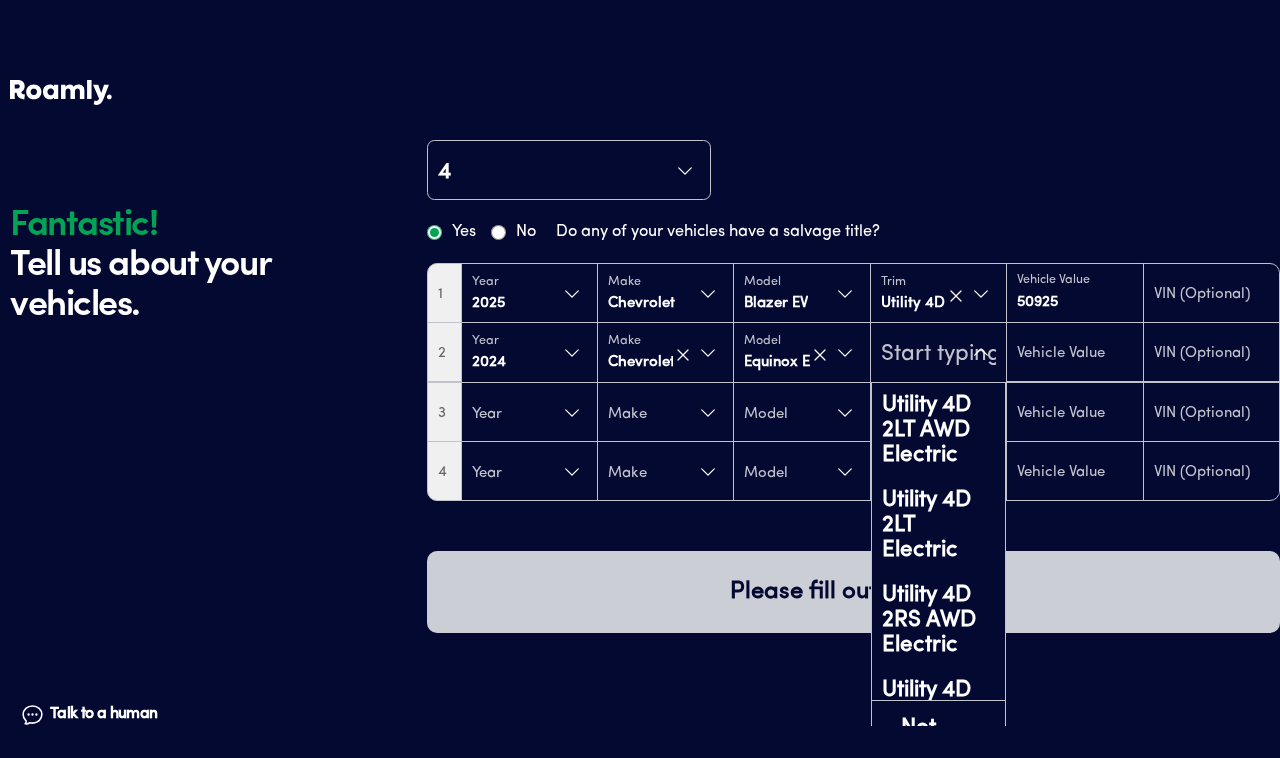 type on "31675" 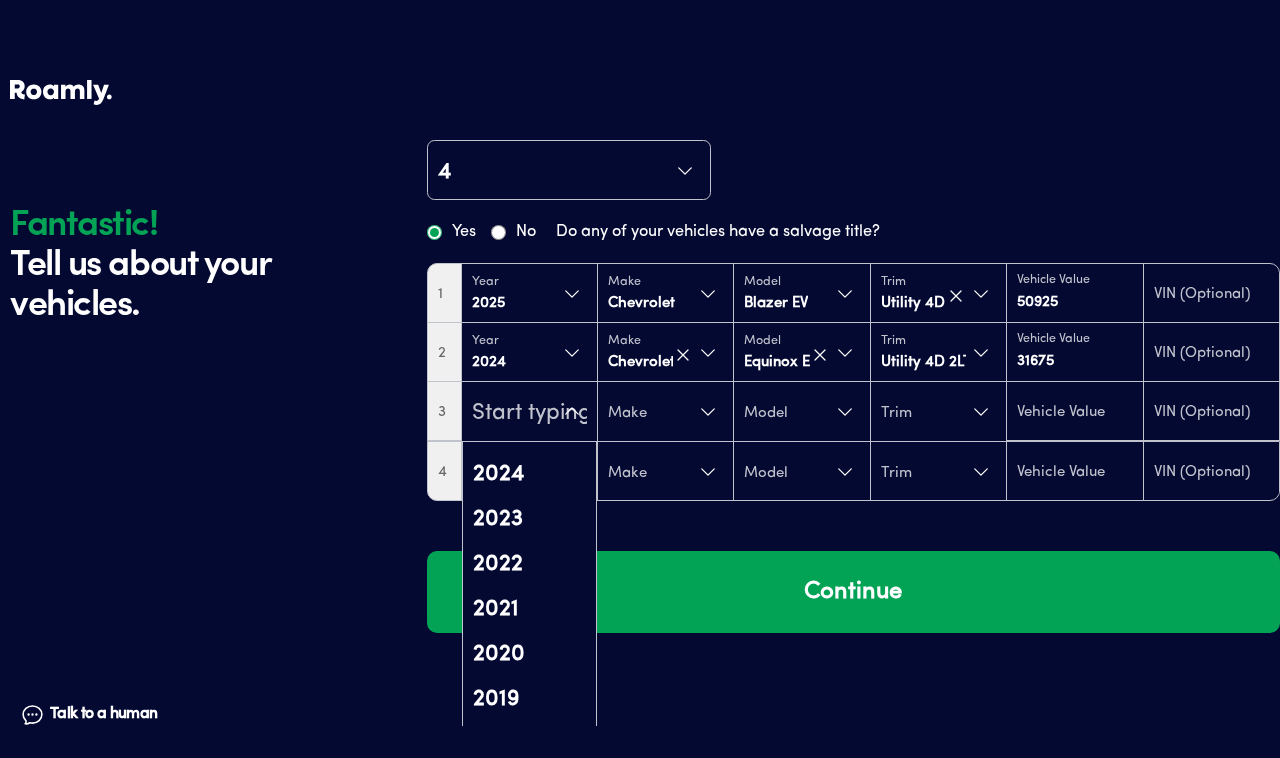 scroll, scrollTop: 250, scrollLeft: 0, axis: vertical 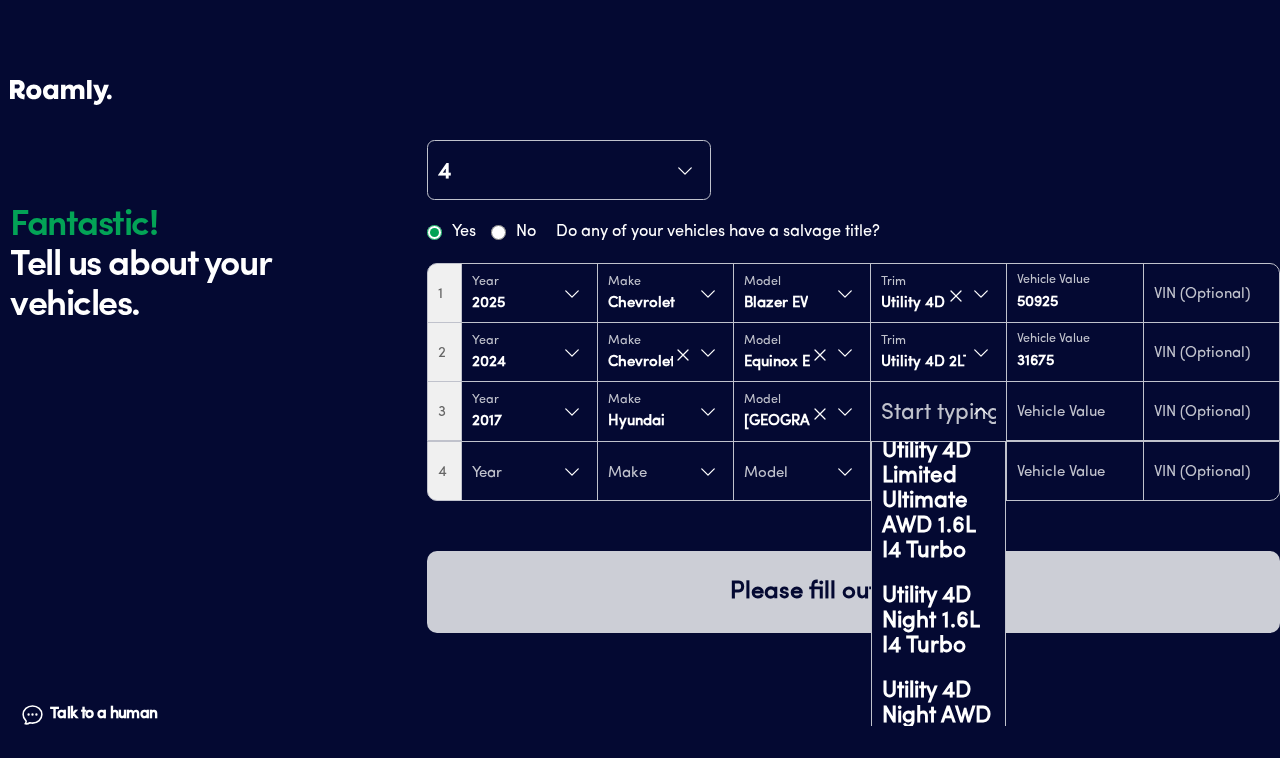 type on "15350" 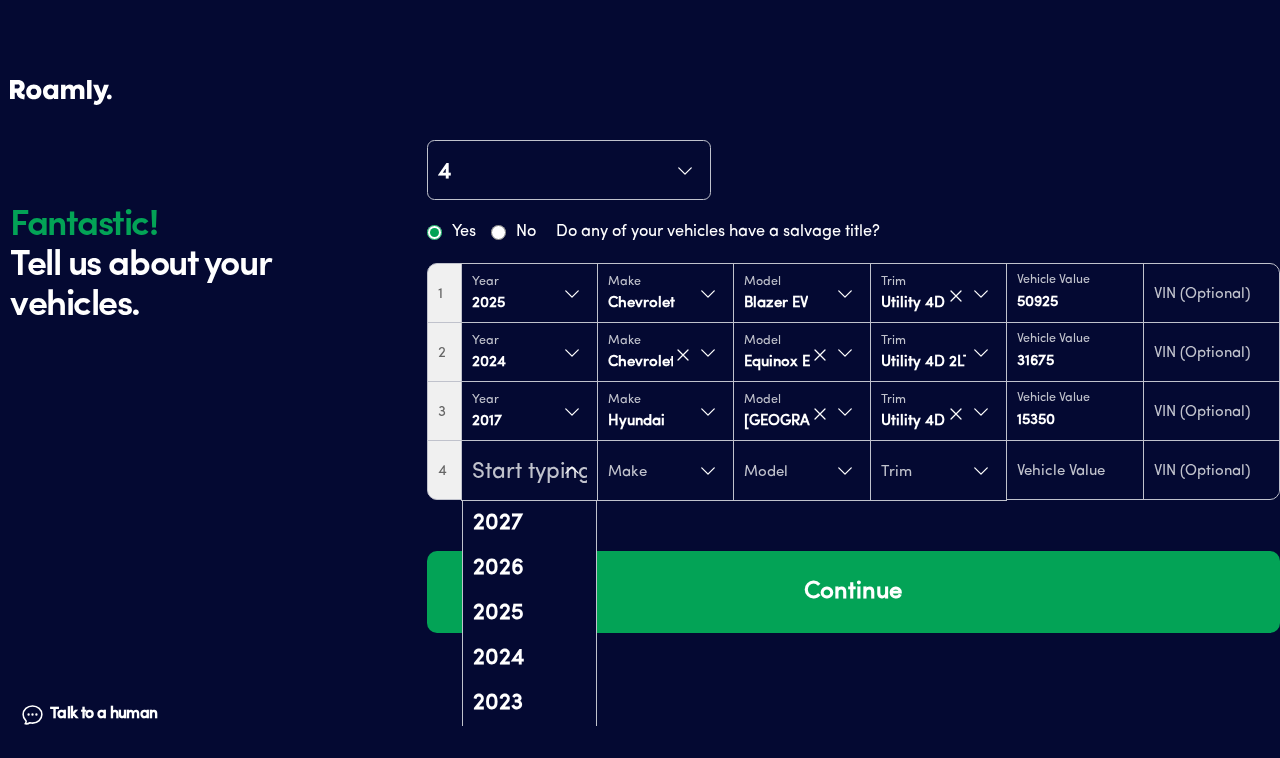 click on "Fantastic! Tell us about your vehicles. Talk to a human Chat Fantastic! Tell us about your vehicles. Talk to a human Chat 4 Yes No Do any of your vehicles have a salvage title? 1 Year [DATE] Make Chevrolet Model Blazer EV Trim Utility 4D RS w/Super Cruise AWD Electric Vehicle Value 50925 2 Year [DATE] Make Chevrolet Model Equinox EV Trim Utility 4D 2LT Electric Vehicle Value 31675 3 Year [DATE] Make Hyundai Model Tucson Trim Utility 4D Limited Ultimate AWD 1.6L I4 Turbo Vehicle Value 15350 4 2027 2026 2025 2024 2023 2022 2021 2020 2019 2018 2017 2016 2015 2014 2013 2012 2011 2010 2009 2008 2007 2006 2005 2004 2003 2002 2001 2000 1999 1998 1997 1996 1995 1994 1993 1992 1991 1990 1989 1988 1987 1986 1985 1984 1983 1982 1981 1980 1979 1978 1977 1976 1975 1974 1973 1972 1971 1970 1969 1968 1967 1966 1965 1964 1963 1962 1961 1960 1959 1958 1957 1956 1955 1954 1953 1952 1951 1950 1949 1948 1947 1946 1945 1944 1943 1942 1941 1940 Not found Make Model Trim Continue" at bounding box center (640, 368) 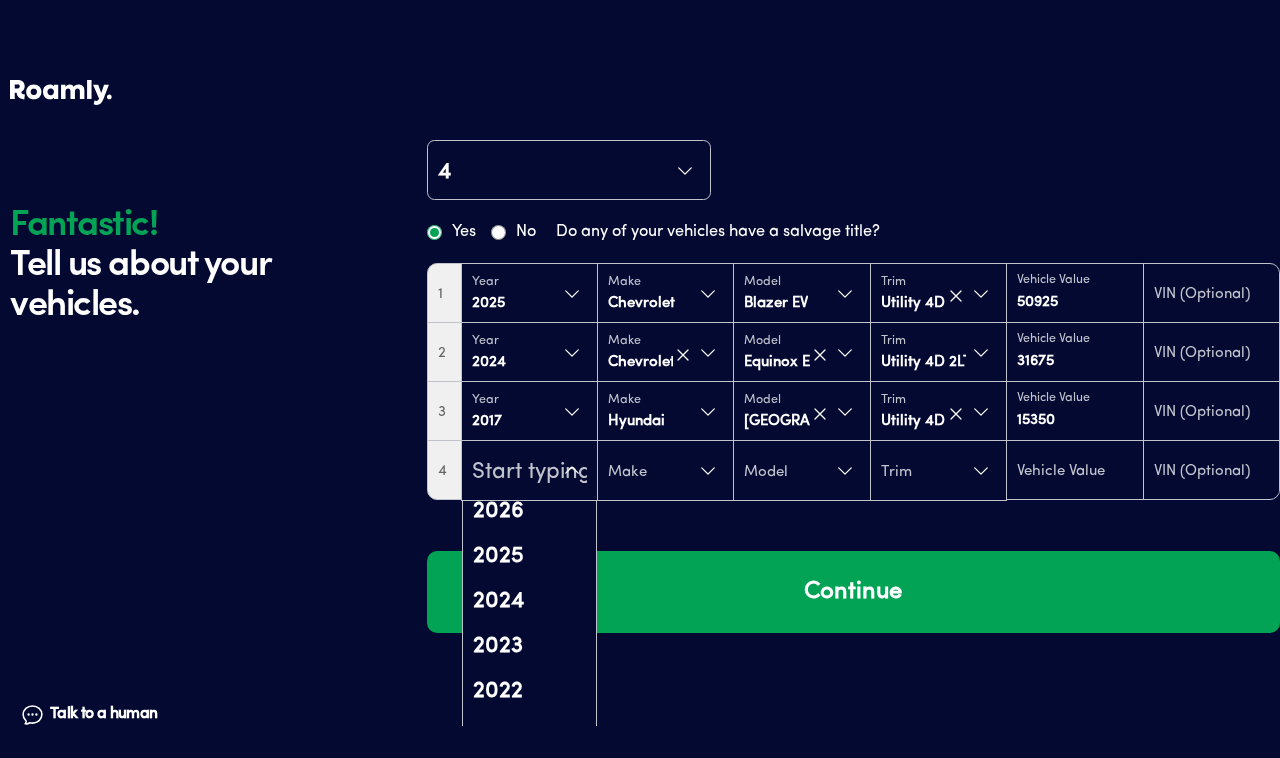 scroll, scrollTop: 0, scrollLeft: 0, axis: both 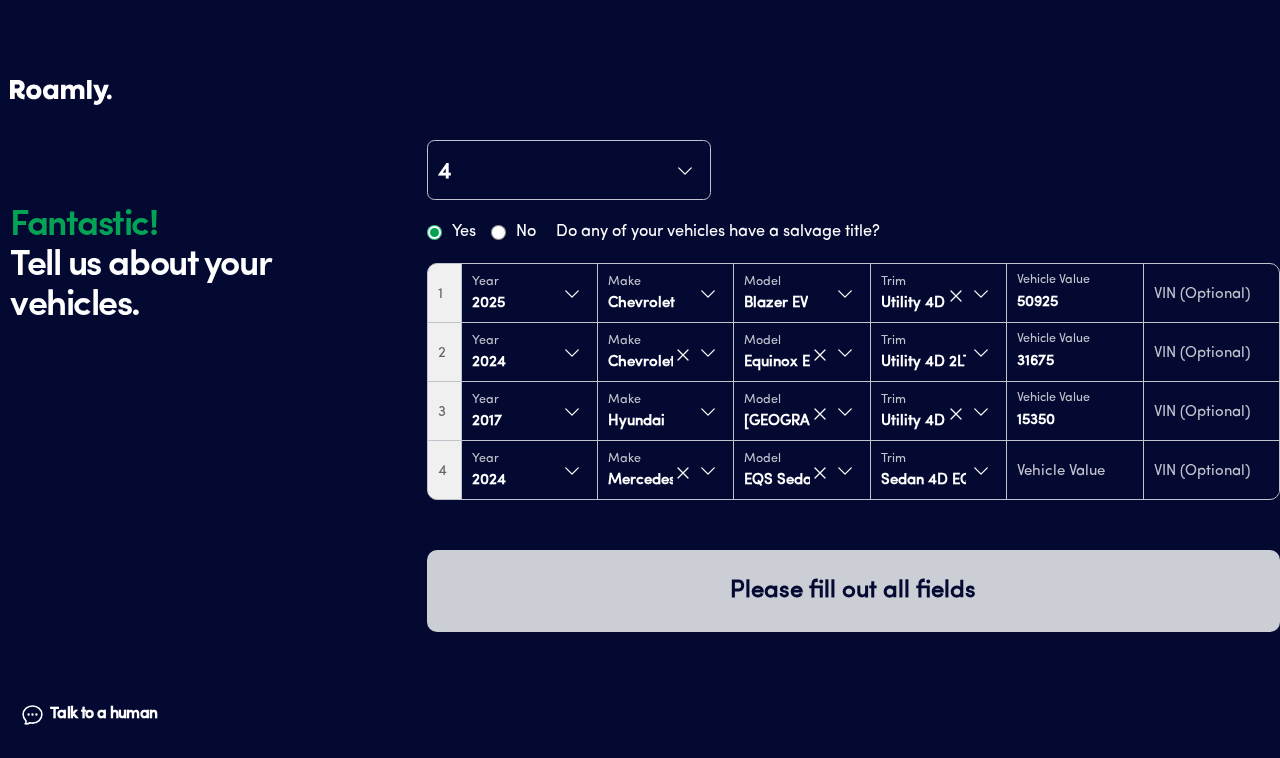type on "59925" 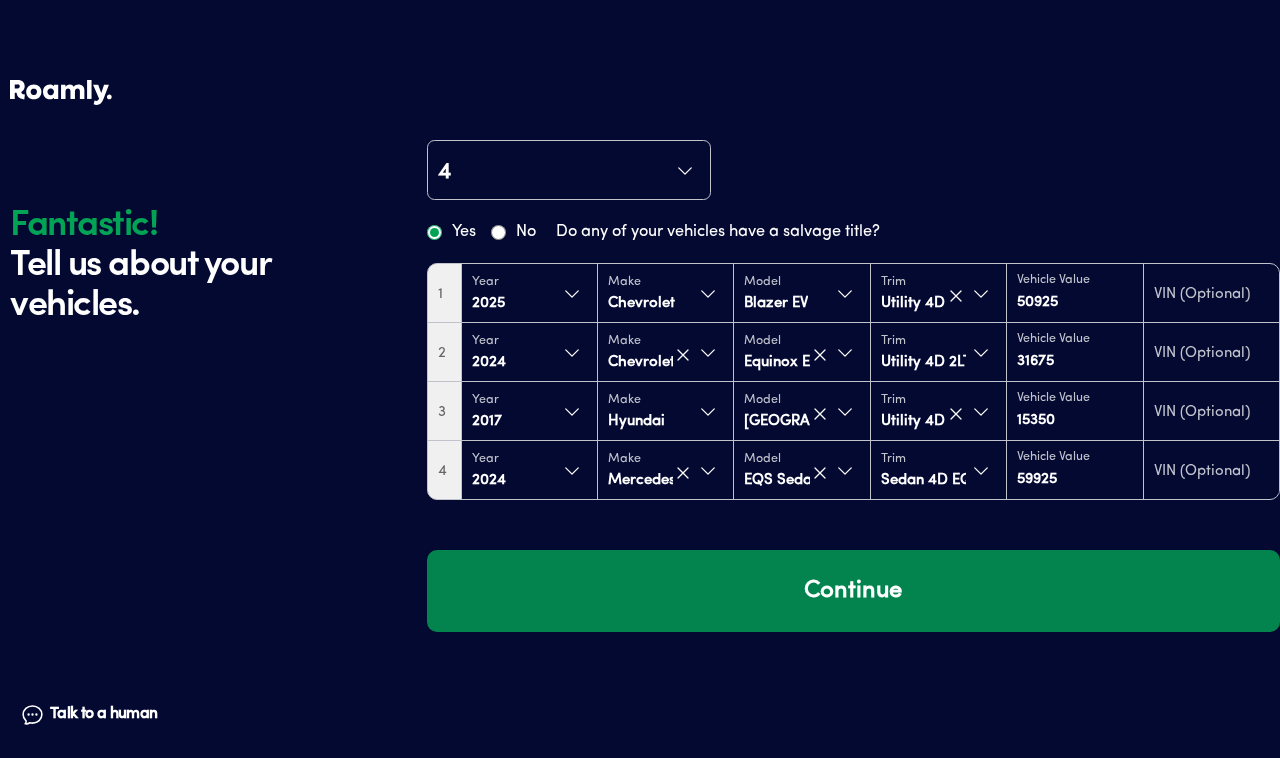click on "Continue" at bounding box center (853, 591) 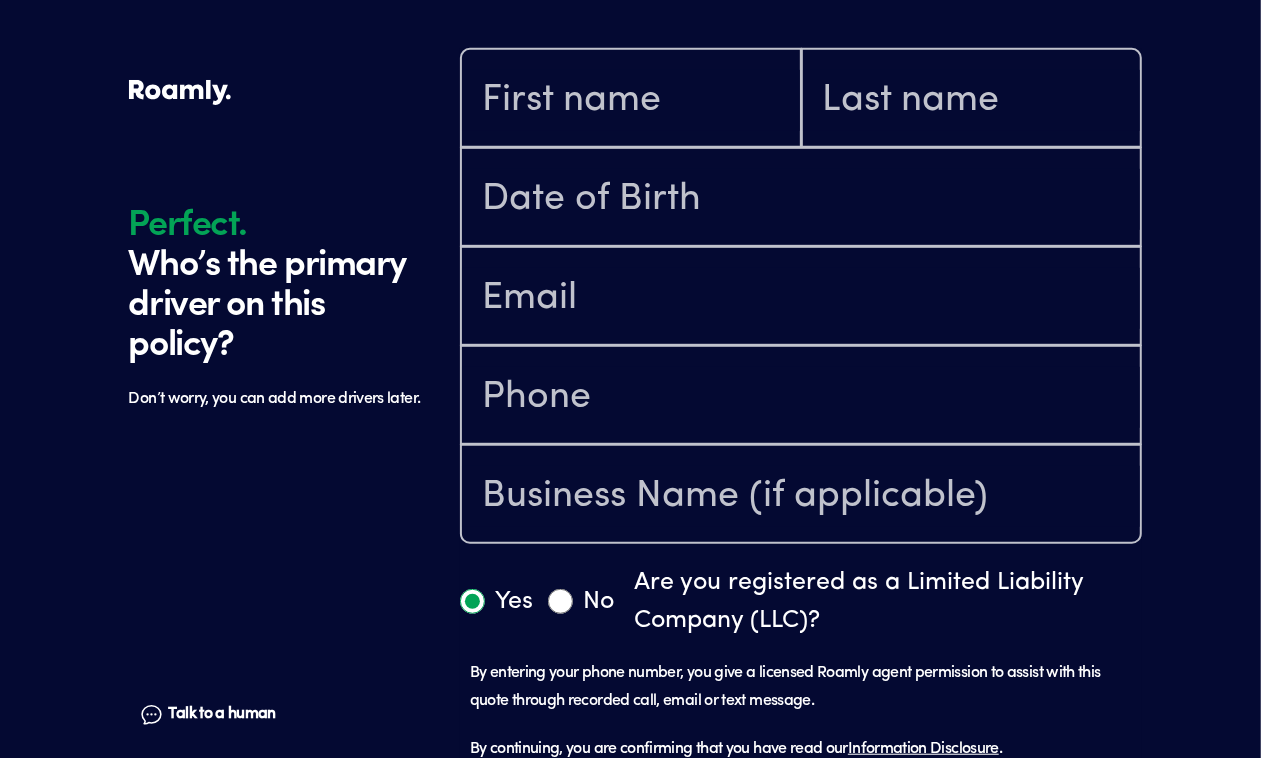 scroll, scrollTop: 510, scrollLeft: 0, axis: vertical 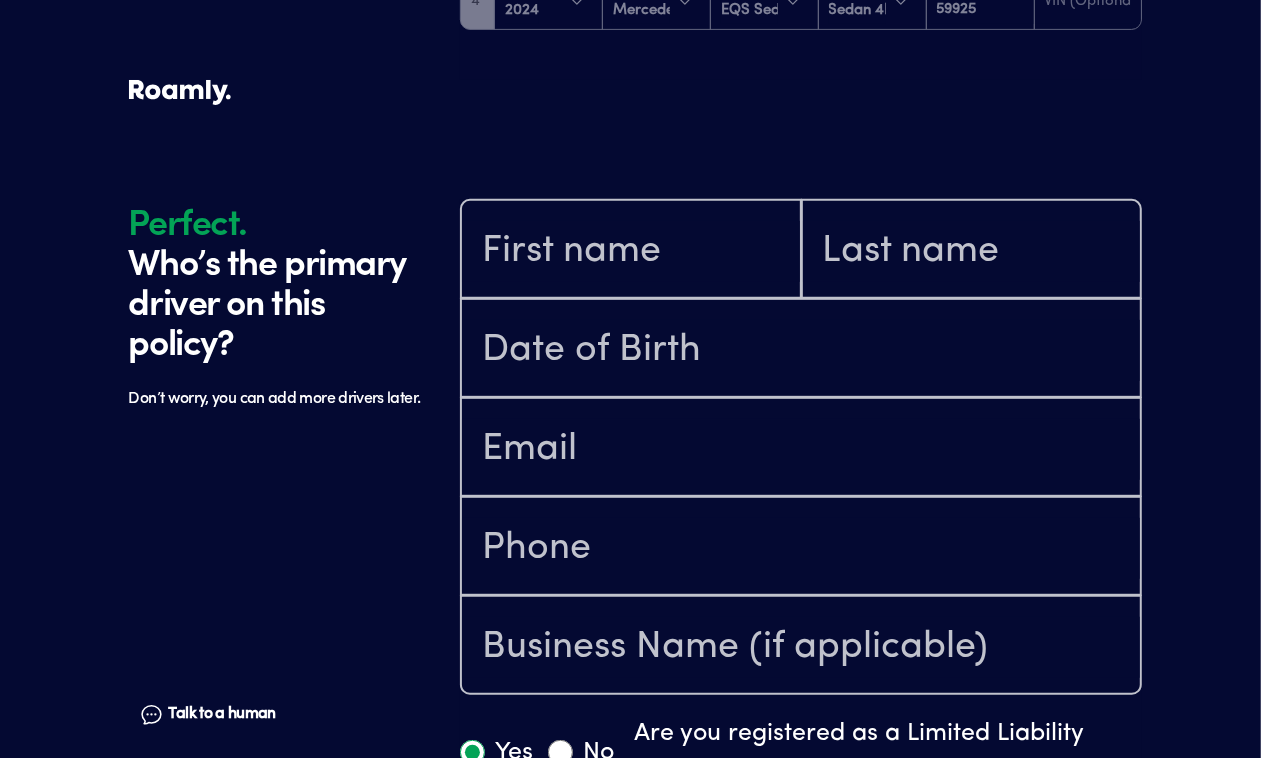 click at bounding box center [631, 249] 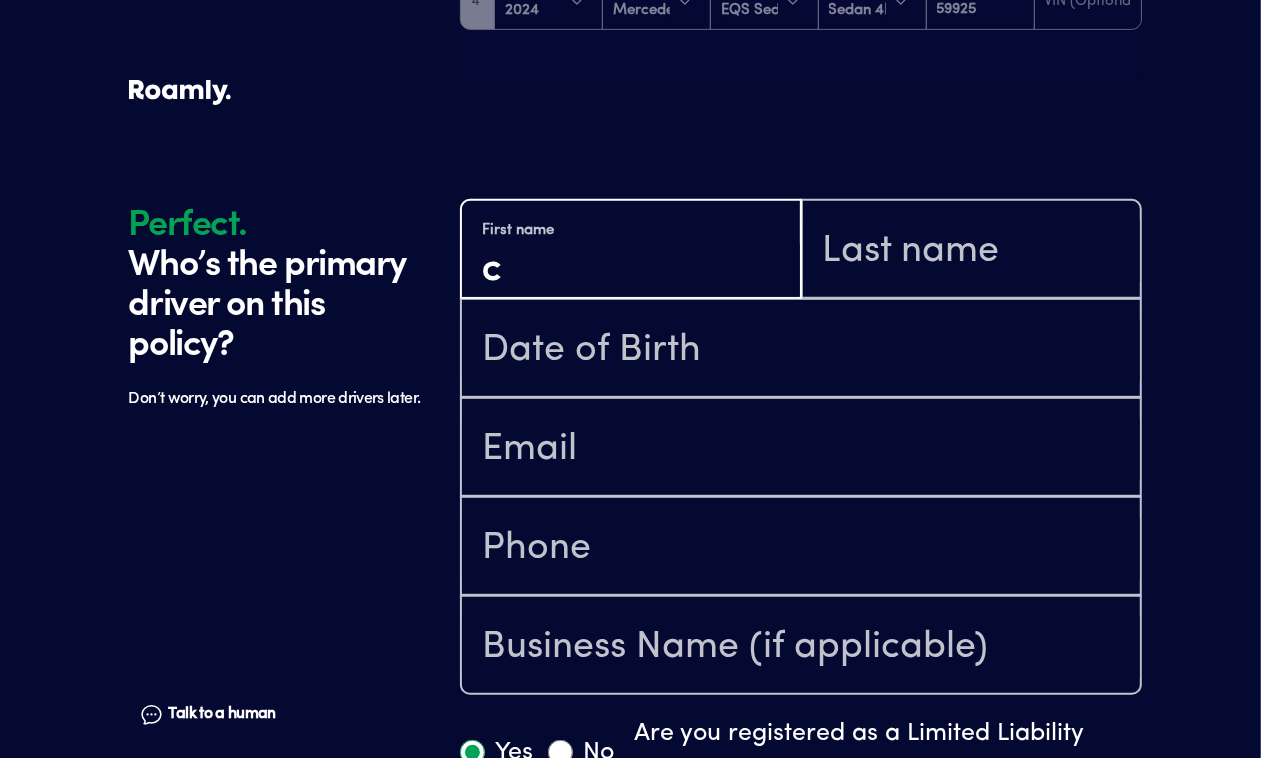 type on "[DEMOGRAPHIC_DATA]" 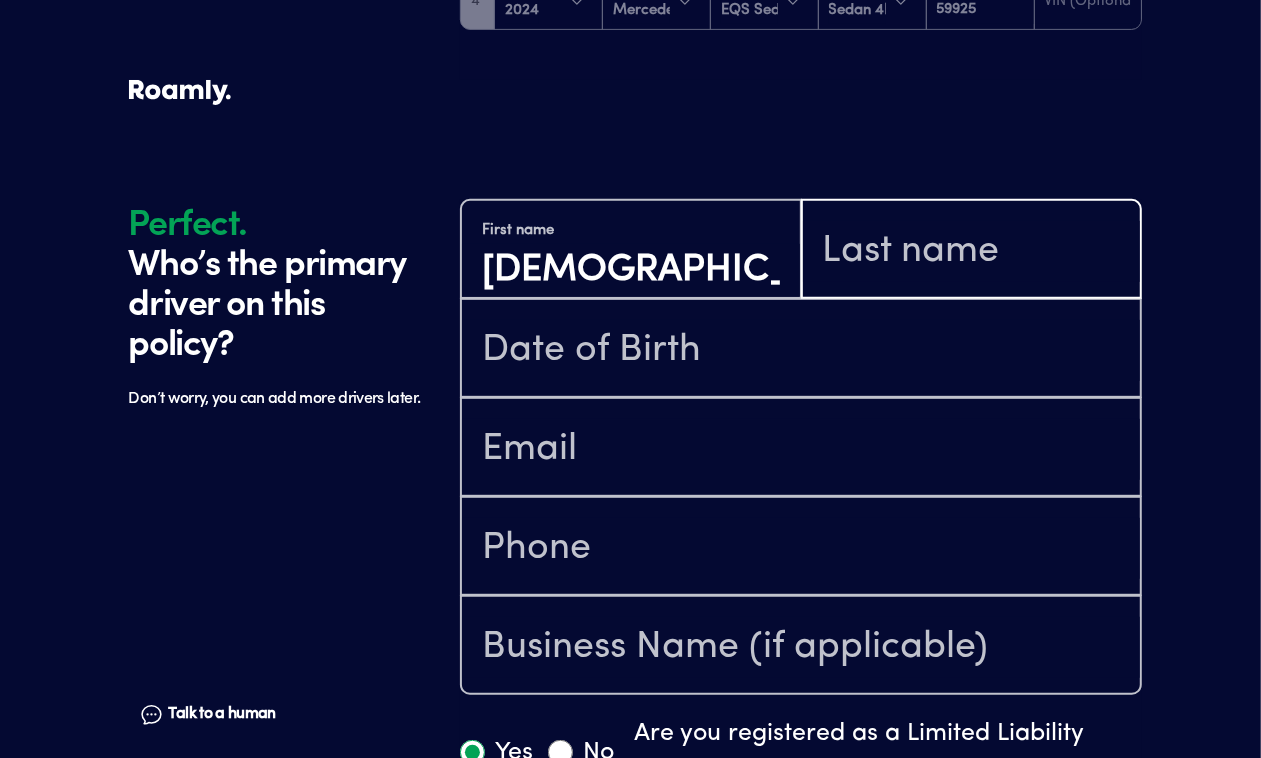type on "[PERSON_NAME]" 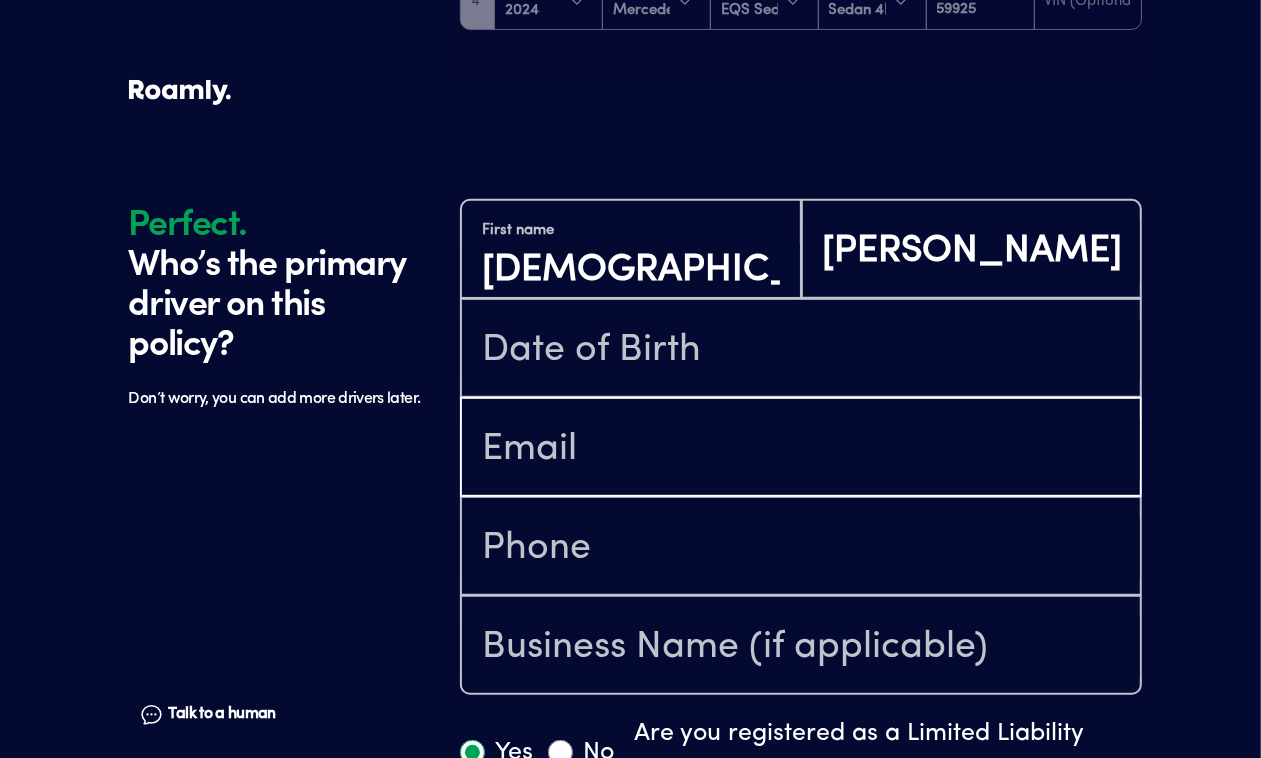 type on "[EMAIL_ADDRESS][DOMAIN_NAME]" 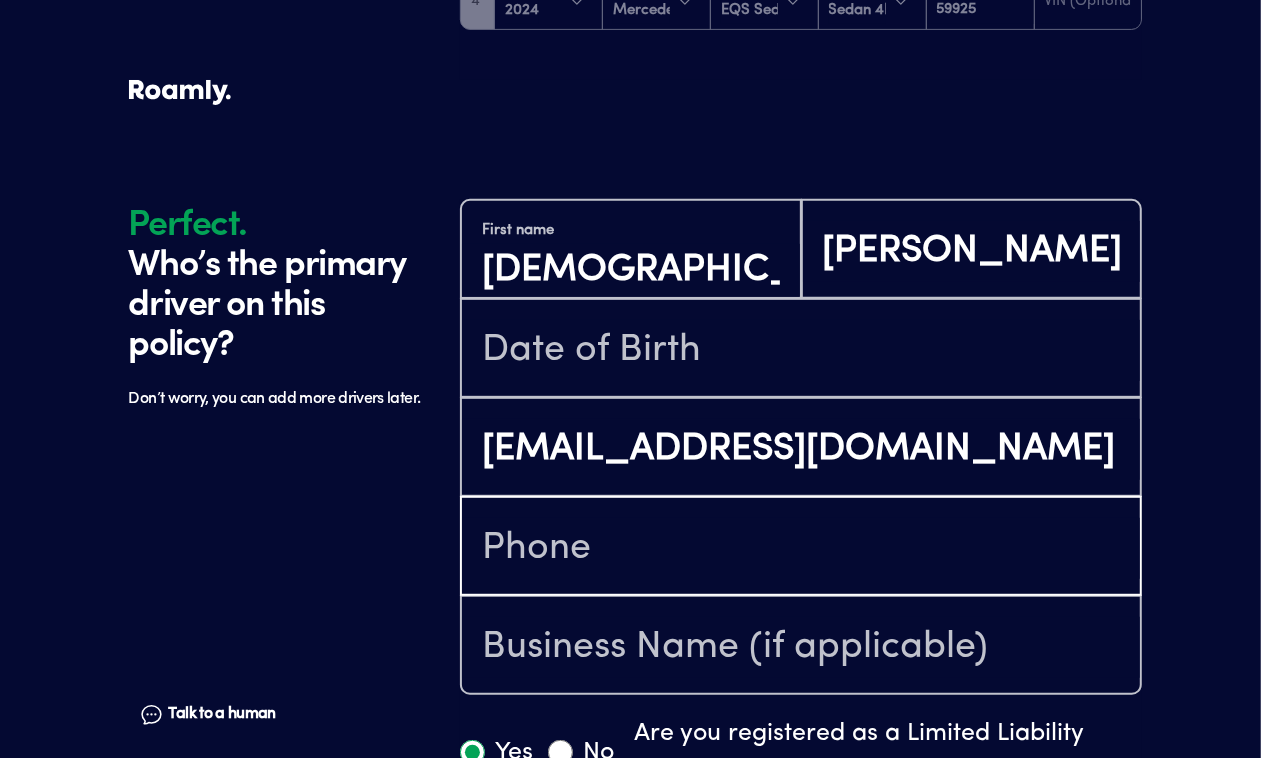 type on "[PHONE_NUMBER]" 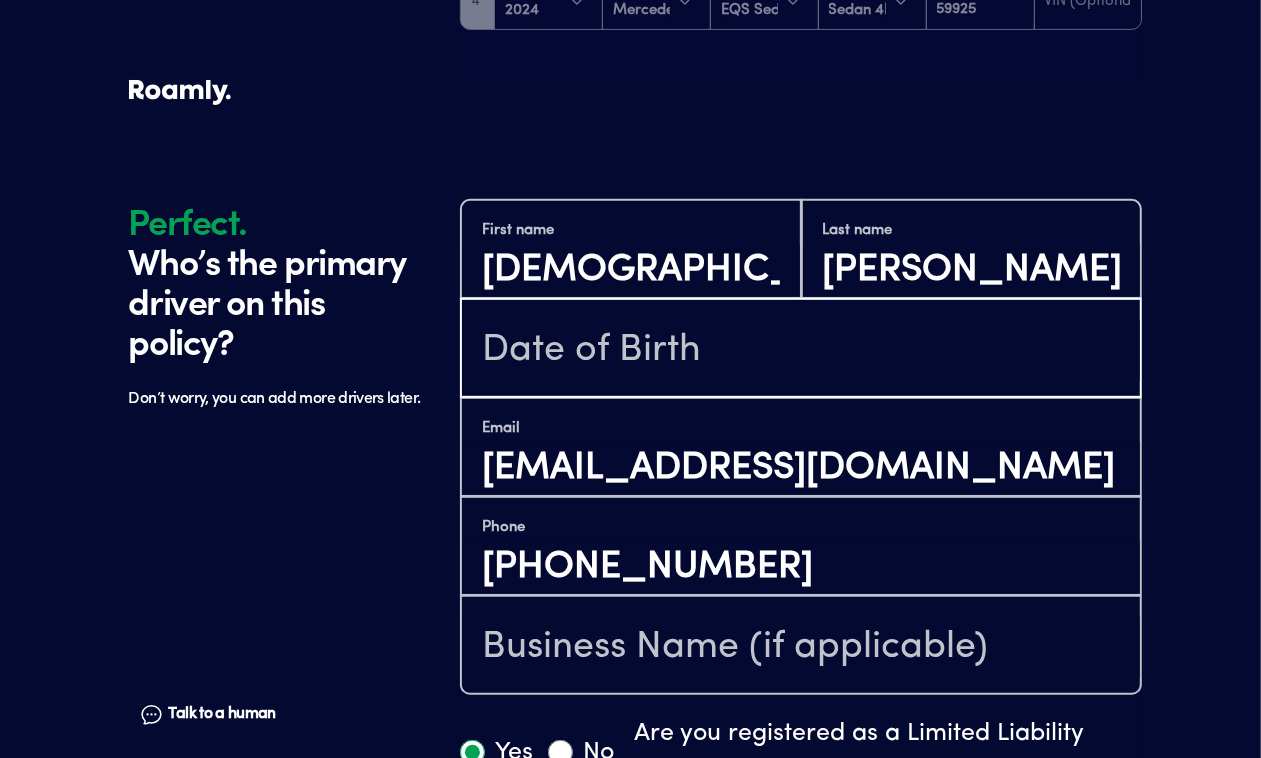 click at bounding box center (801, 350) 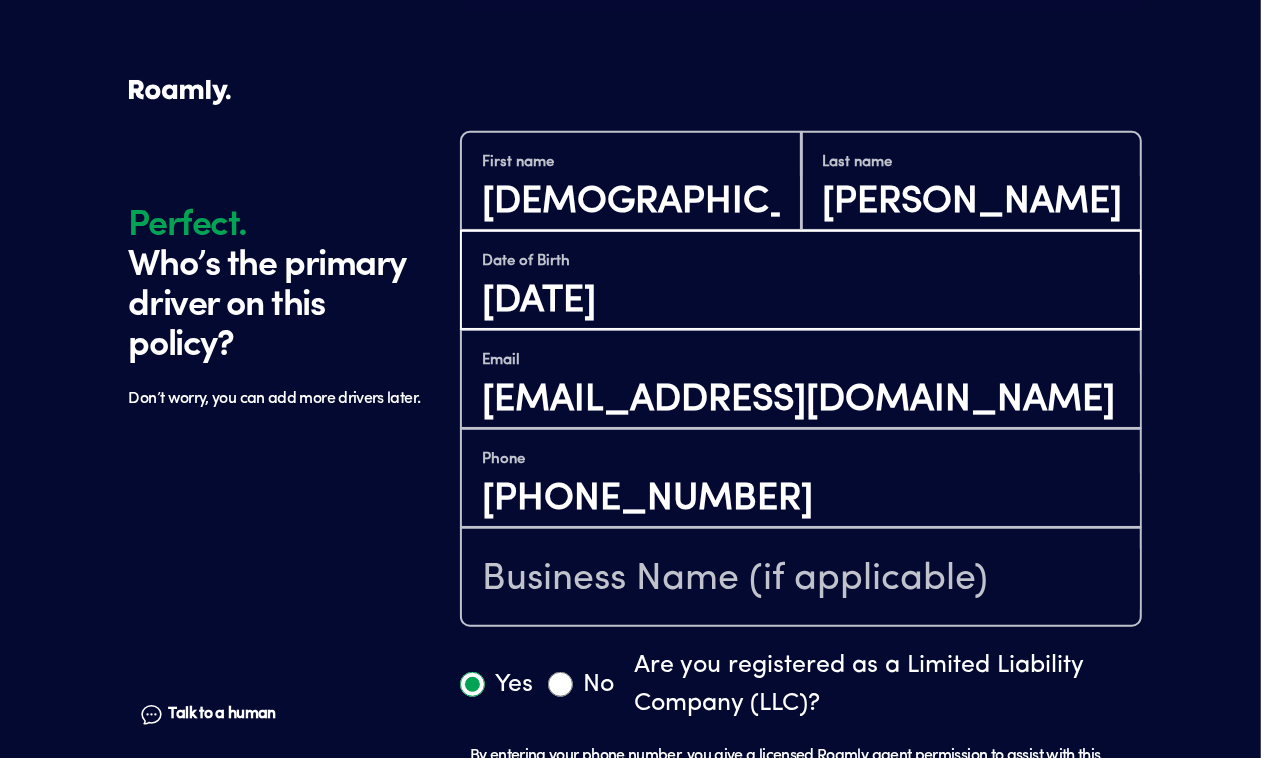 scroll, scrollTop: 635, scrollLeft: 0, axis: vertical 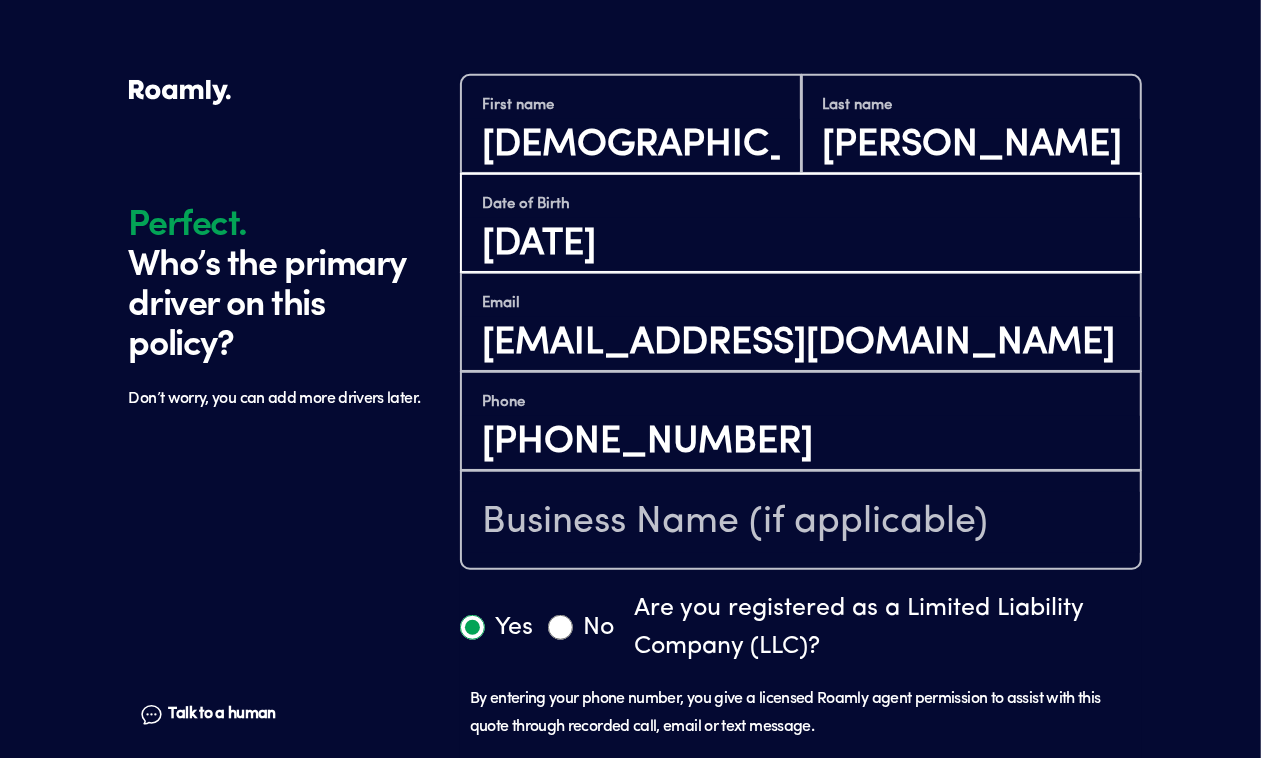 type on "[DATE]" 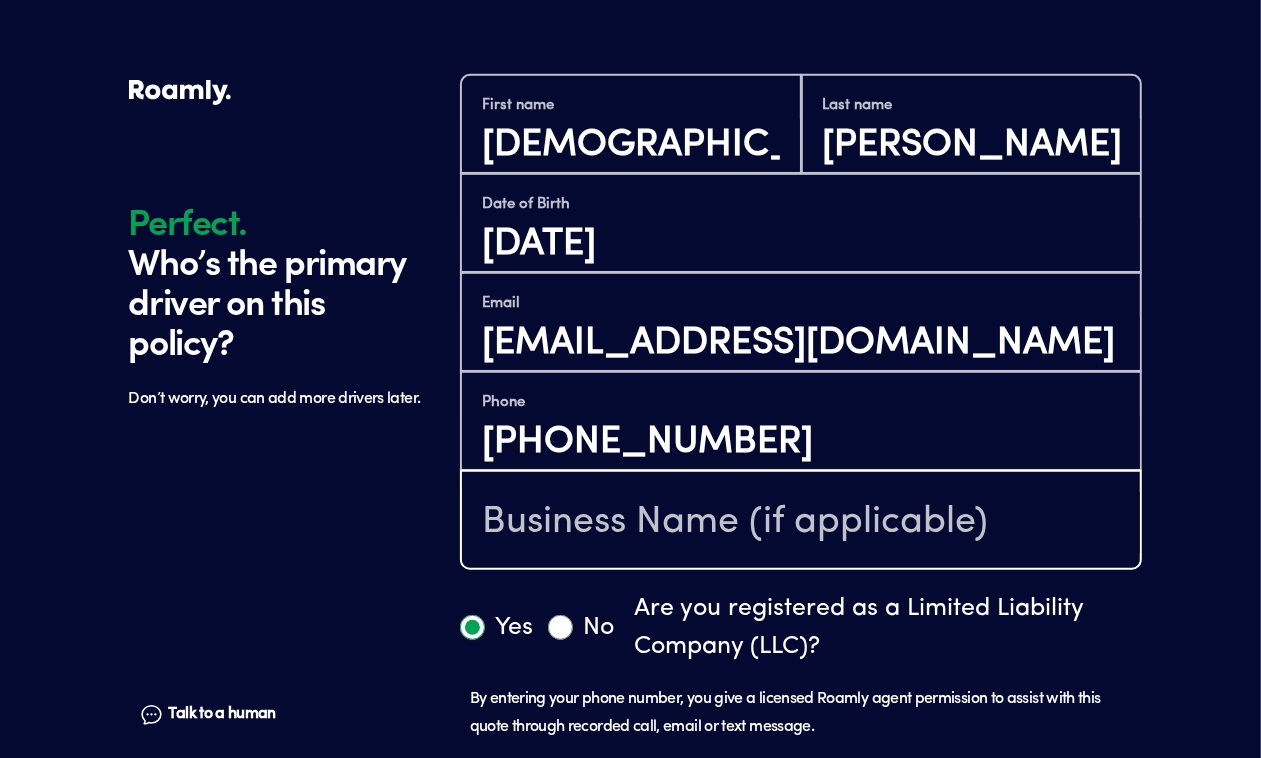 click at bounding box center (801, 522) 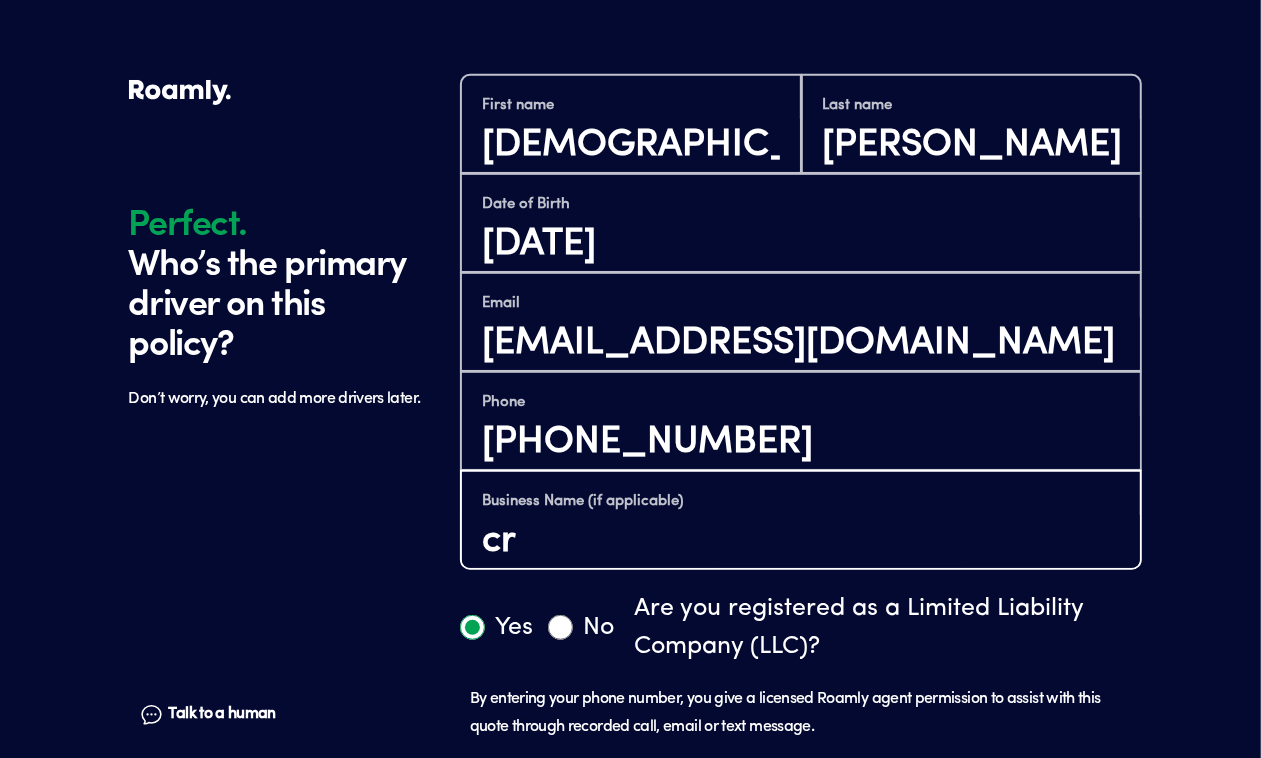 type on "c" 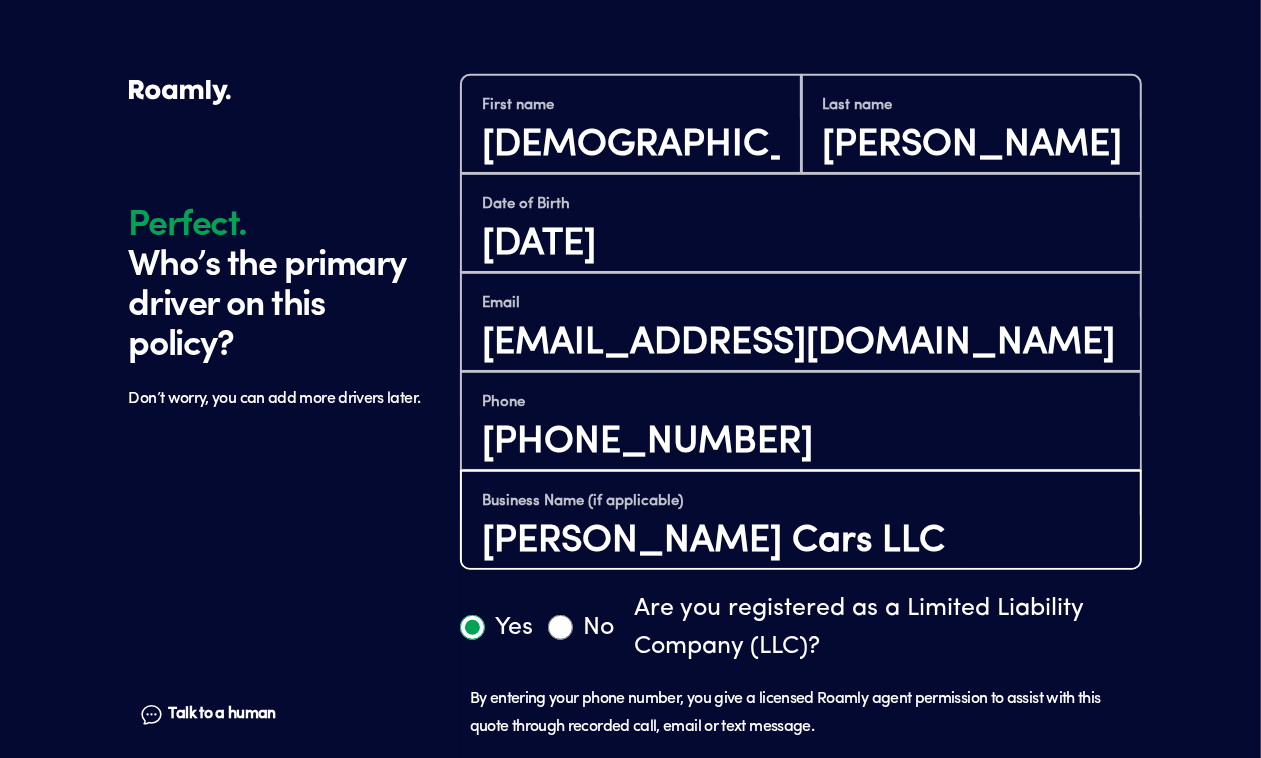 type on "[PERSON_NAME] Cars LLC" 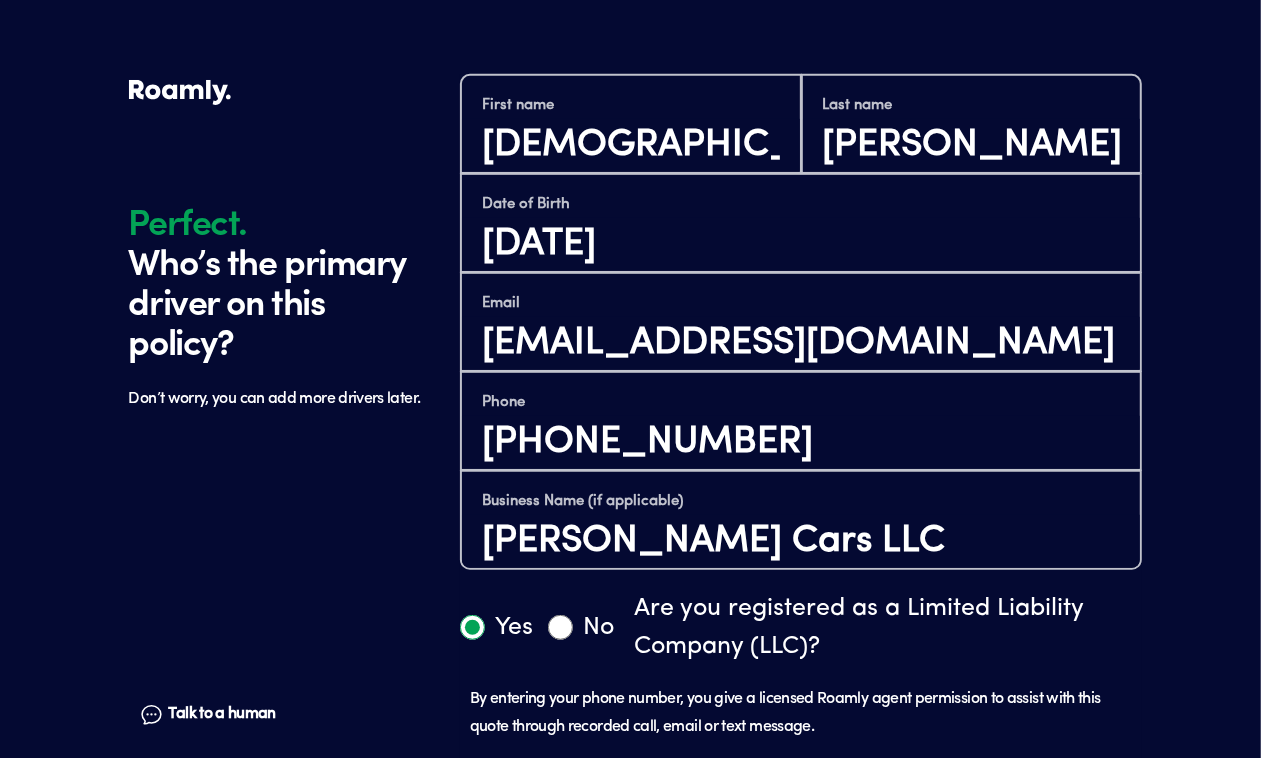 click on "Yes" at bounding box center (472, 627) 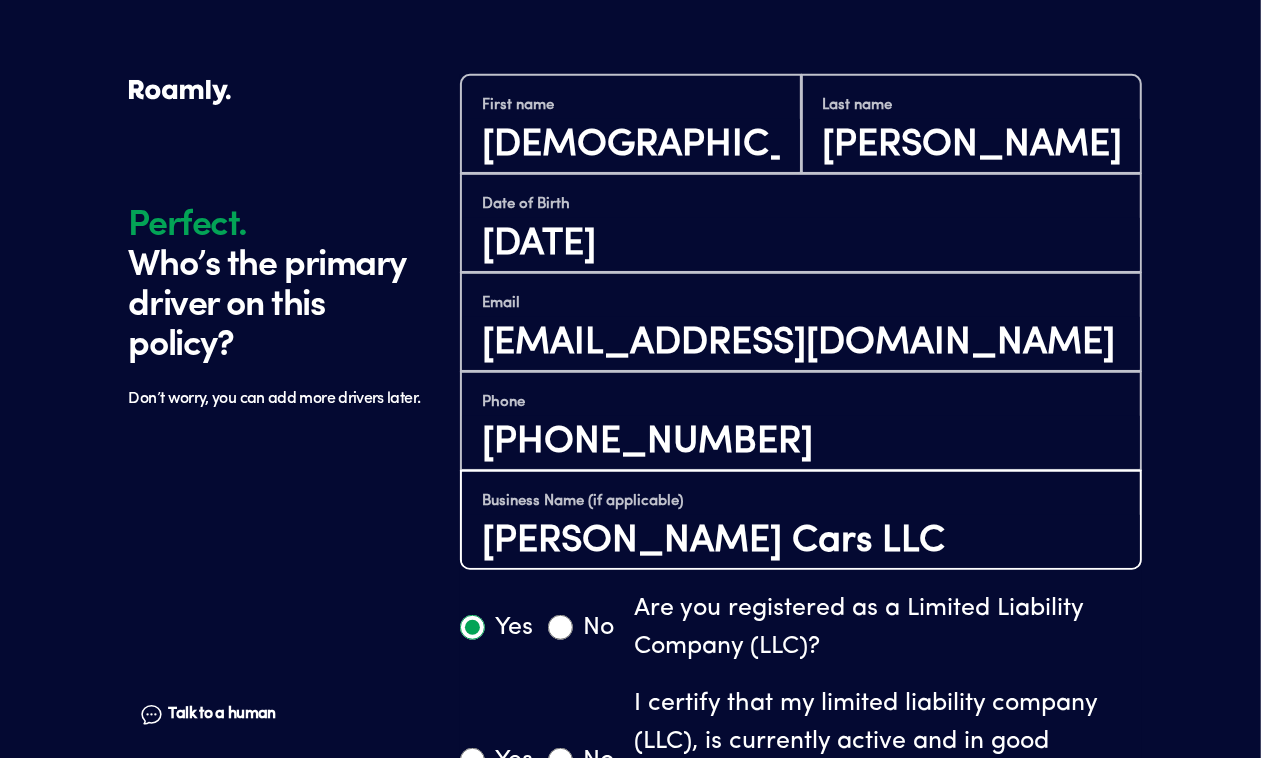 click on "[PERSON_NAME] Cars LLC" at bounding box center [801, 542] 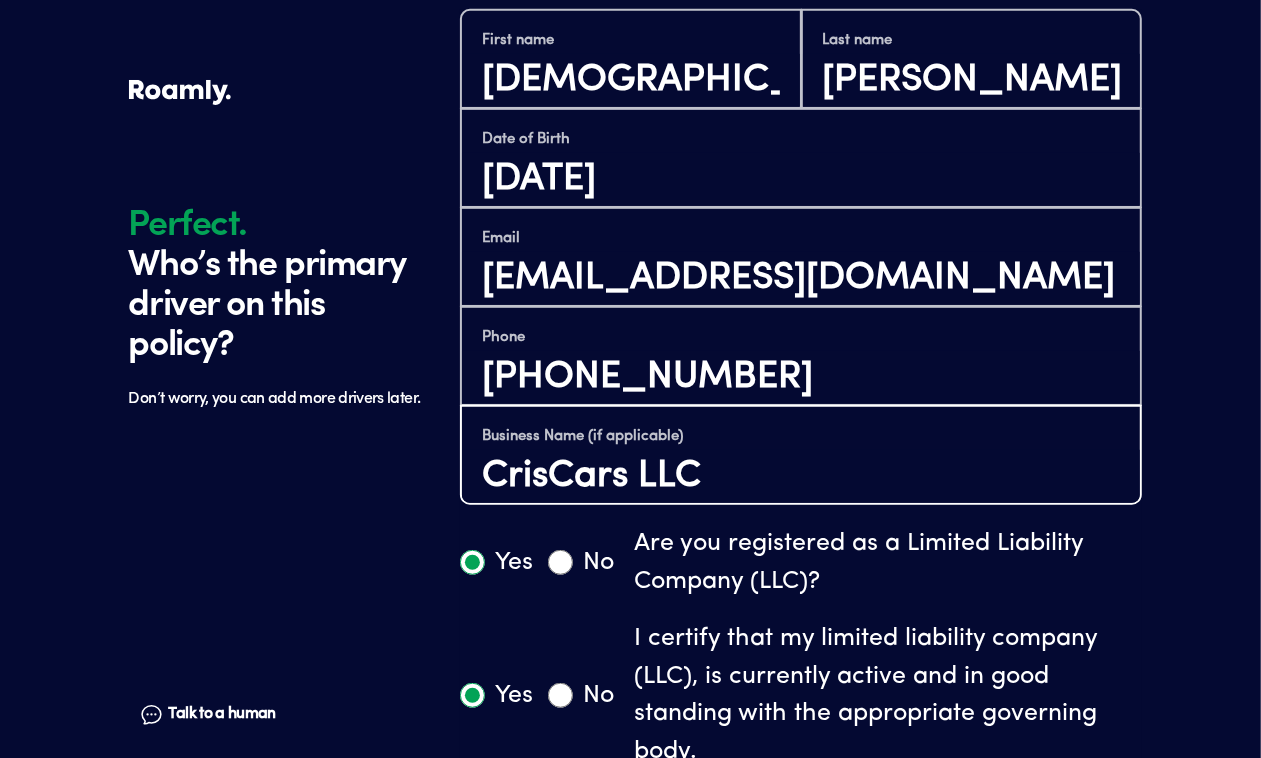 scroll, scrollTop: 760, scrollLeft: 0, axis: vertical 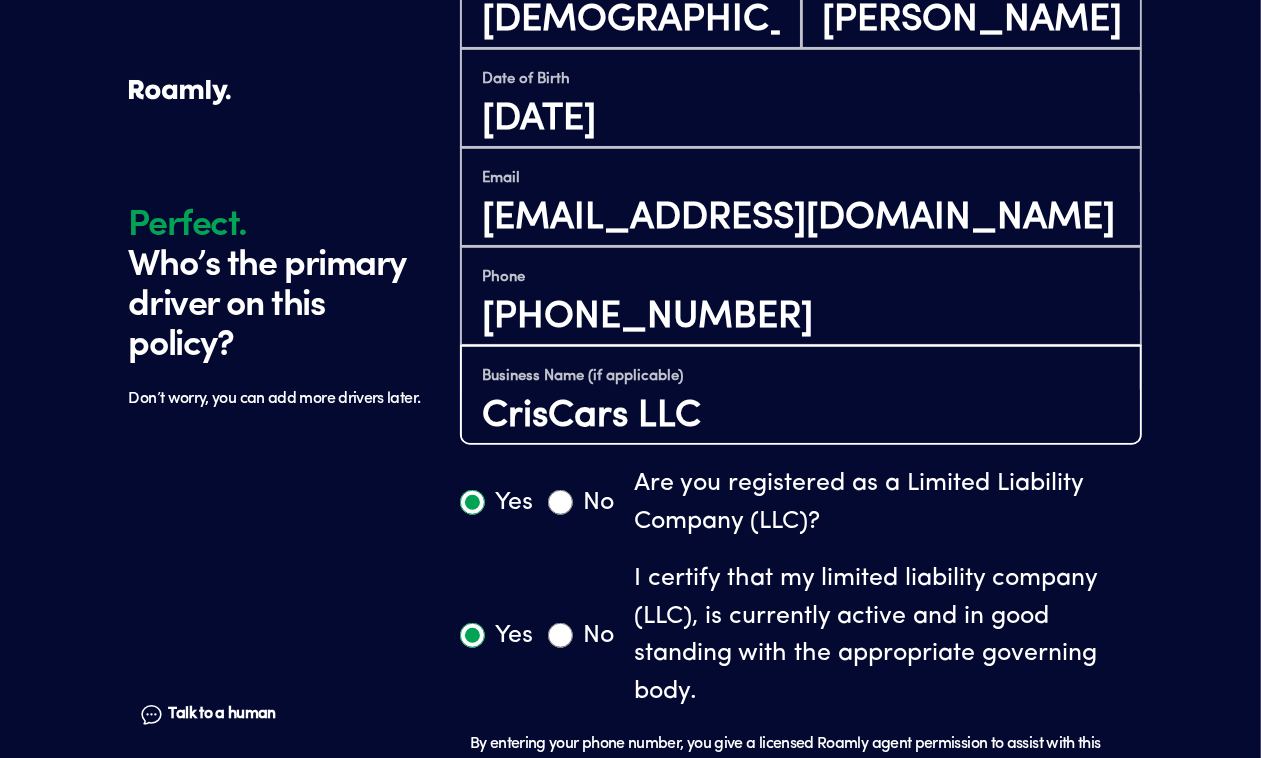 type on "CrisCars LLC" 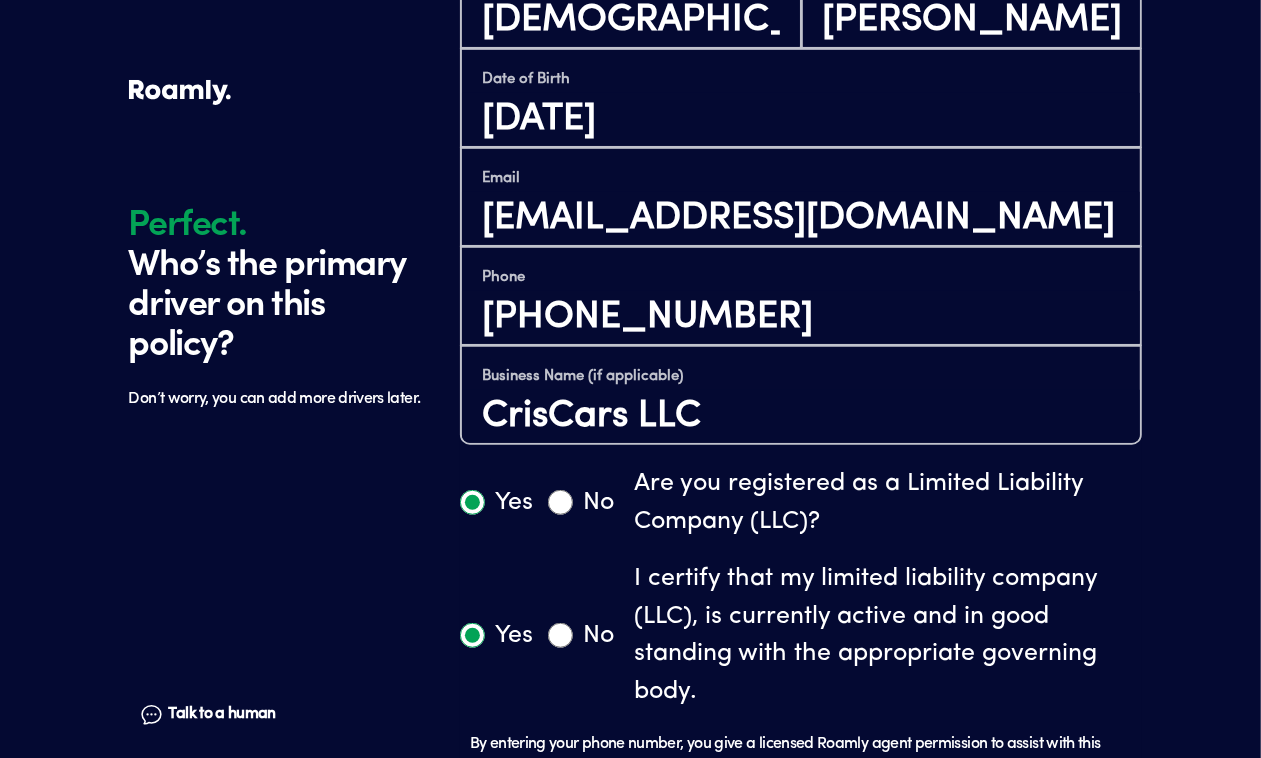click on "No" at bounding box center [560, 502] 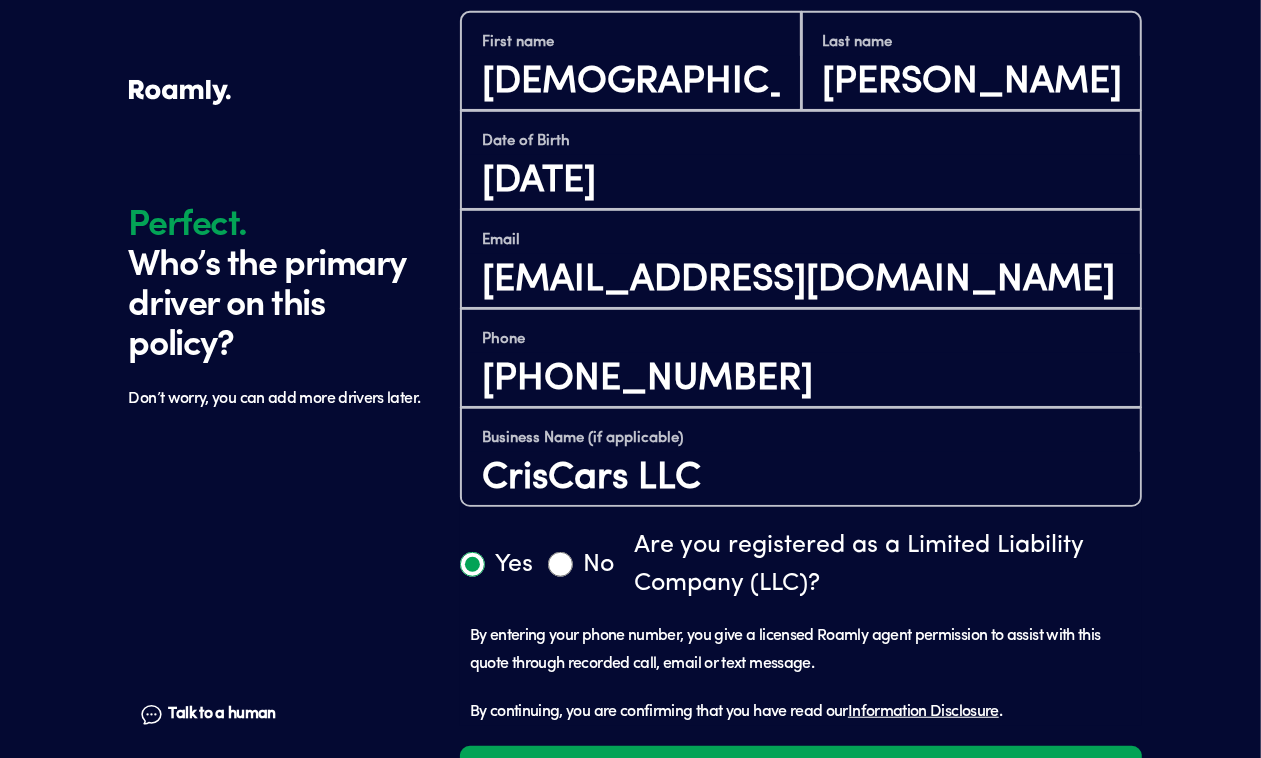 scroll, scrollTop: 760, scrollLeft: 0, axis: vertical 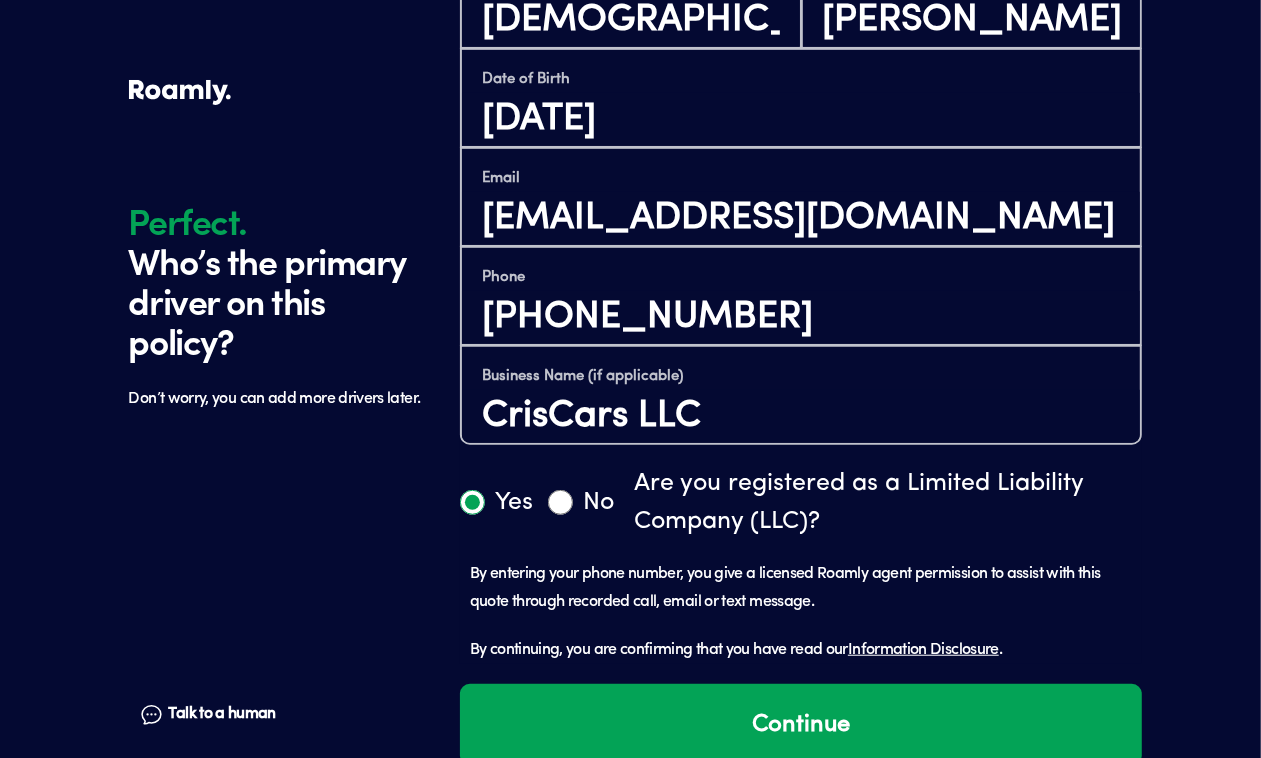 click on "Yes" at bounding box center [472, 502] 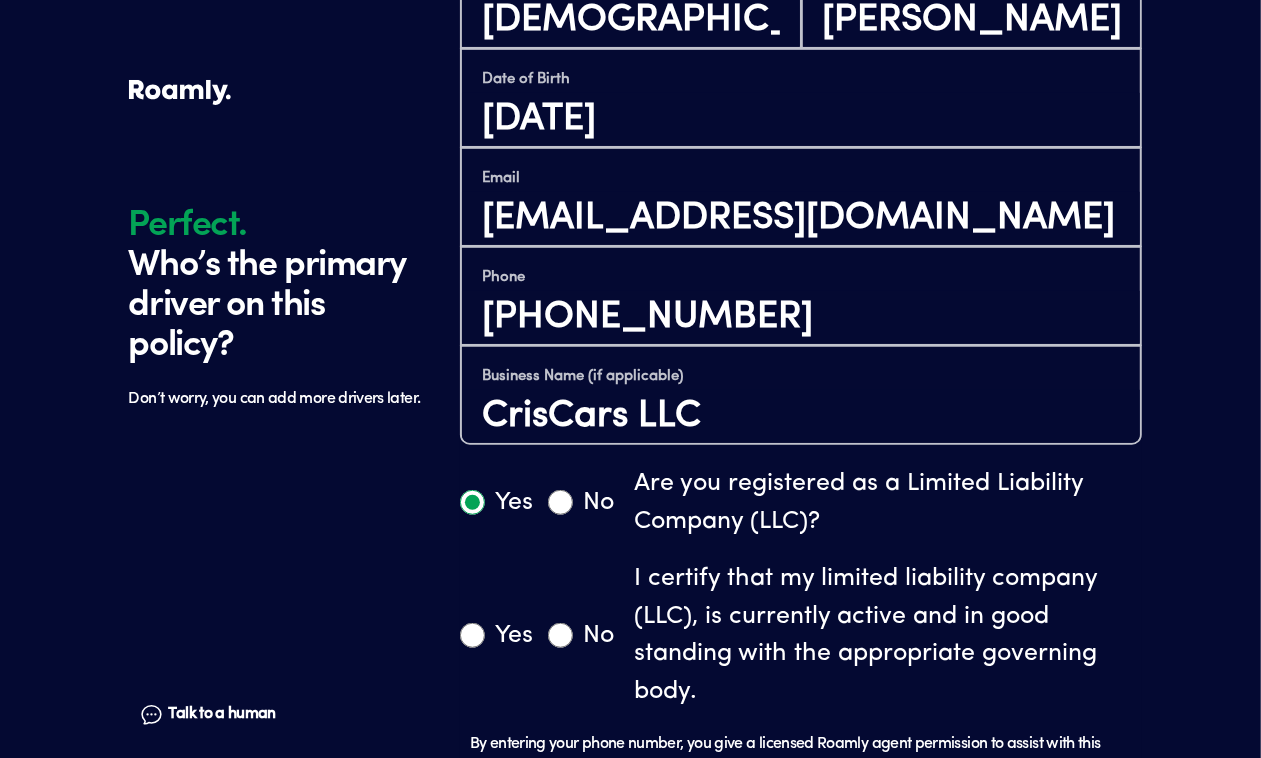 click on "Yes" at bounding box center [472, 635] 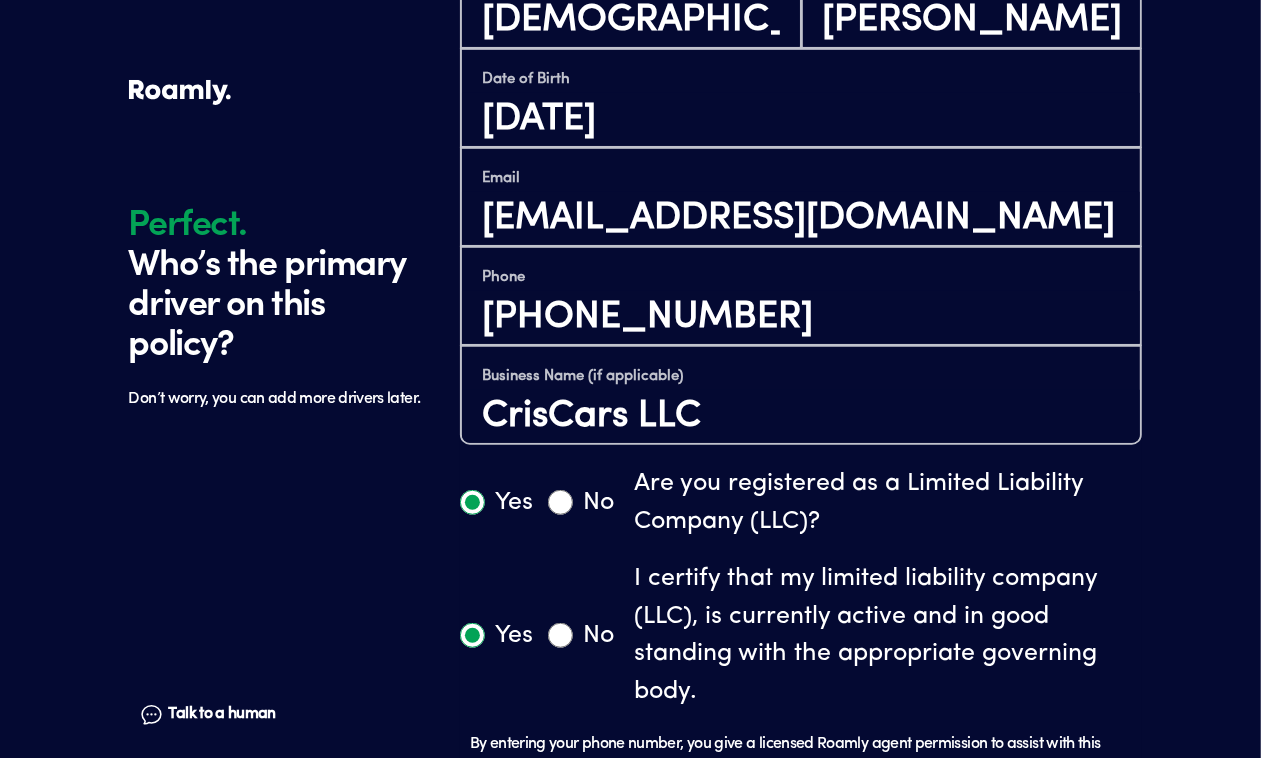 radio on "true" 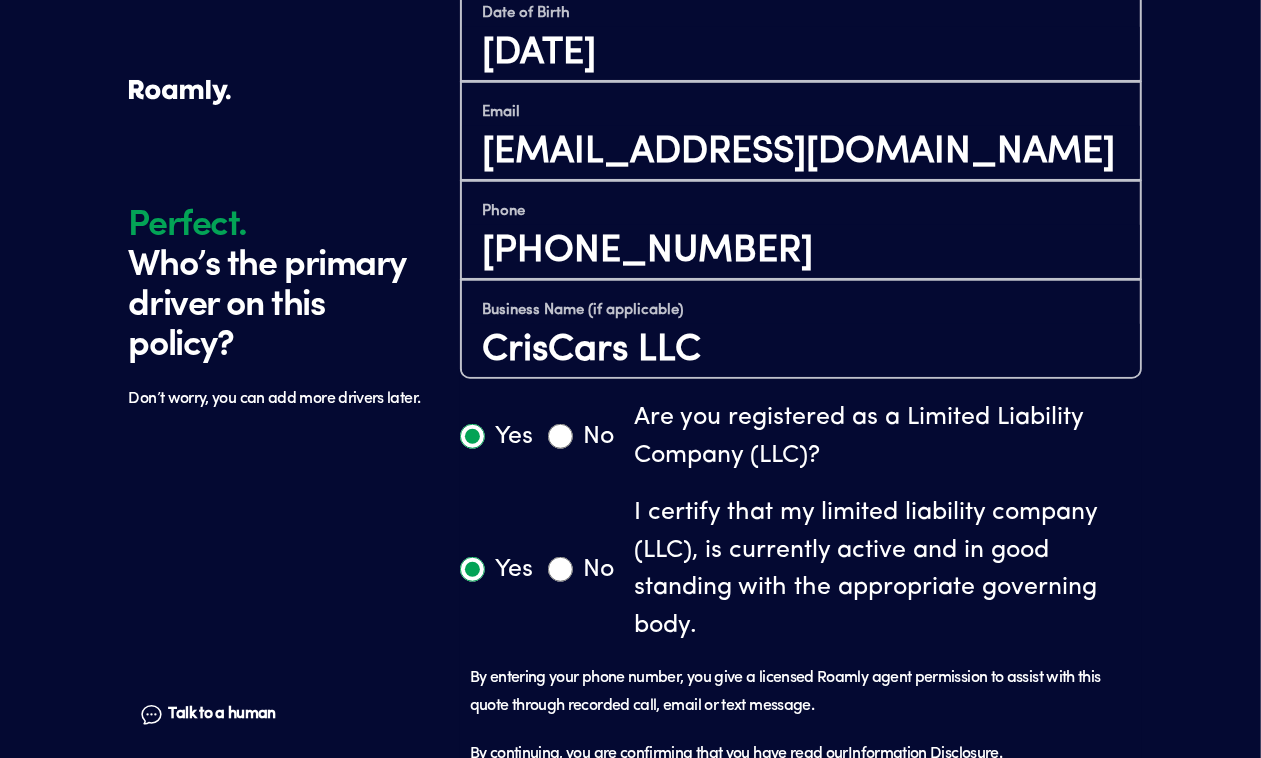 scroll, scrollTop: 892, scrollLeft: 0, axis: vertical 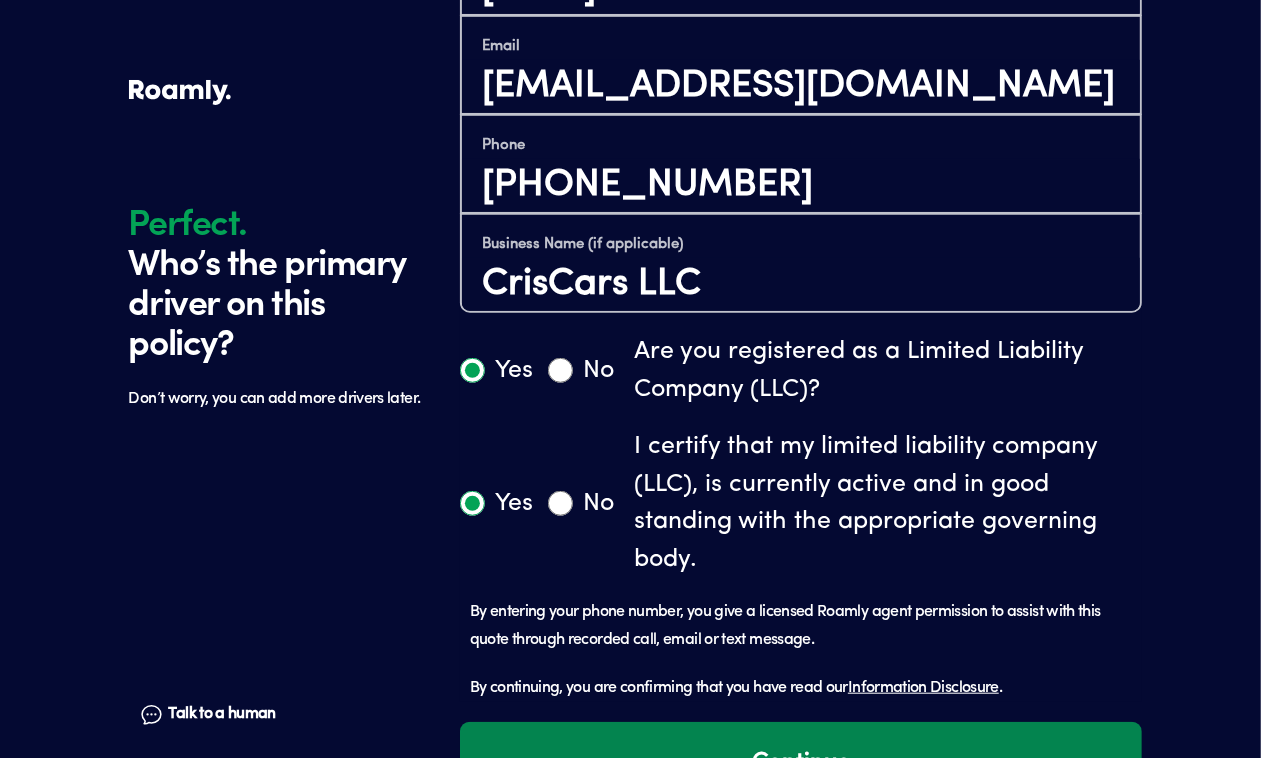 click on "Continue" at bounding box center (801, 763) 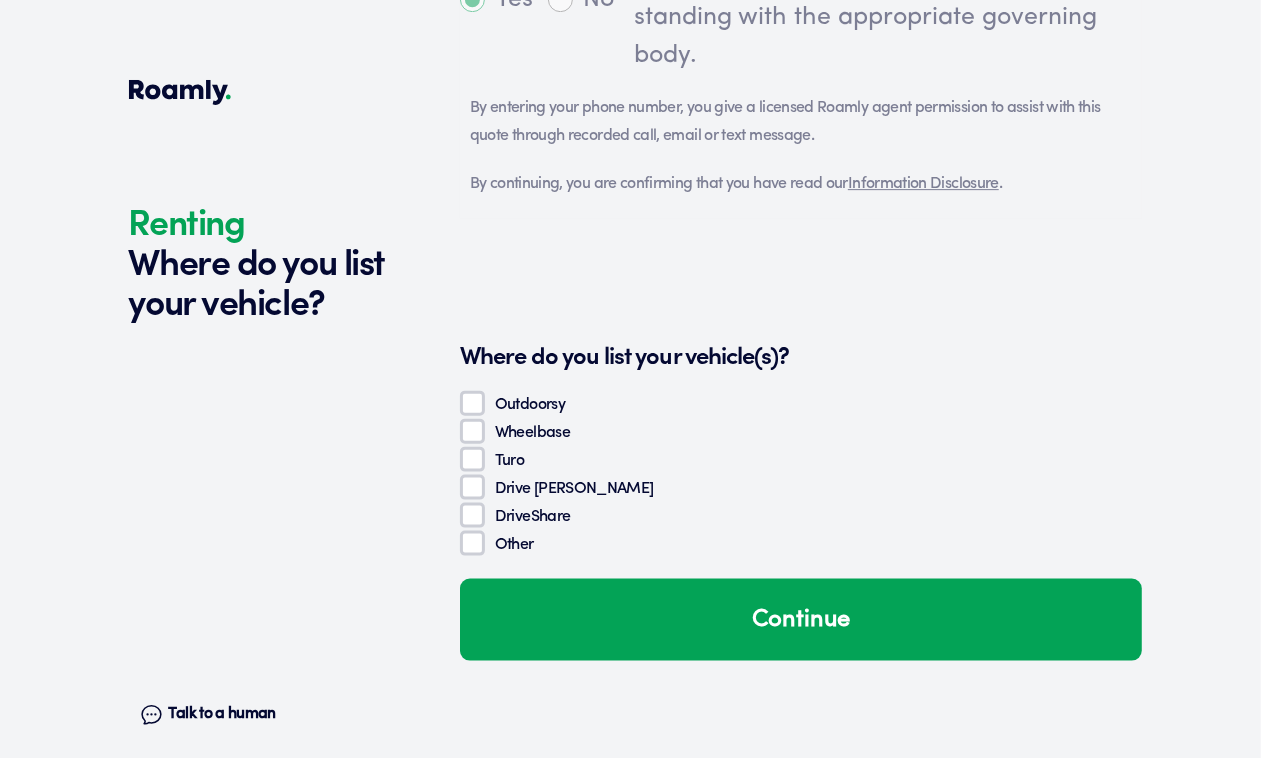 scroll, scrollTop: 1537, scrollLeft: 0, axis: vertical 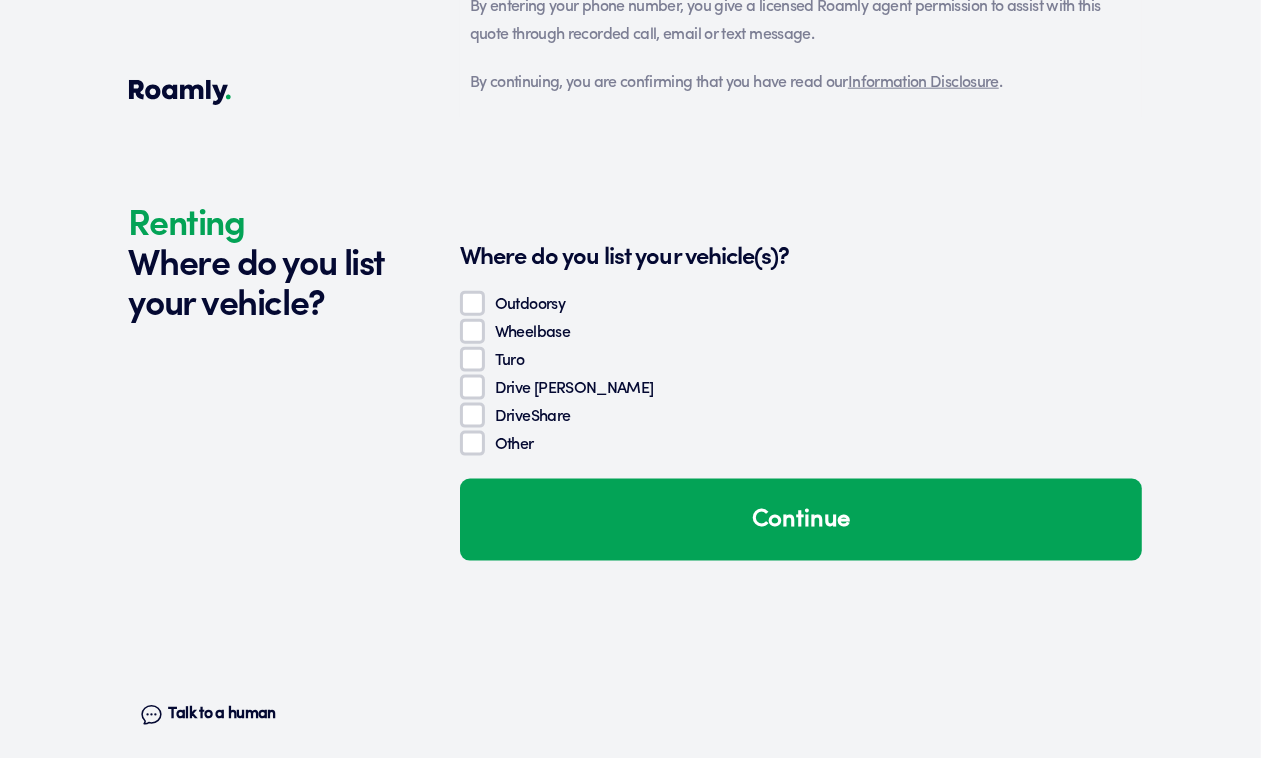 click on "Turo" at bounding box center [472, 359] 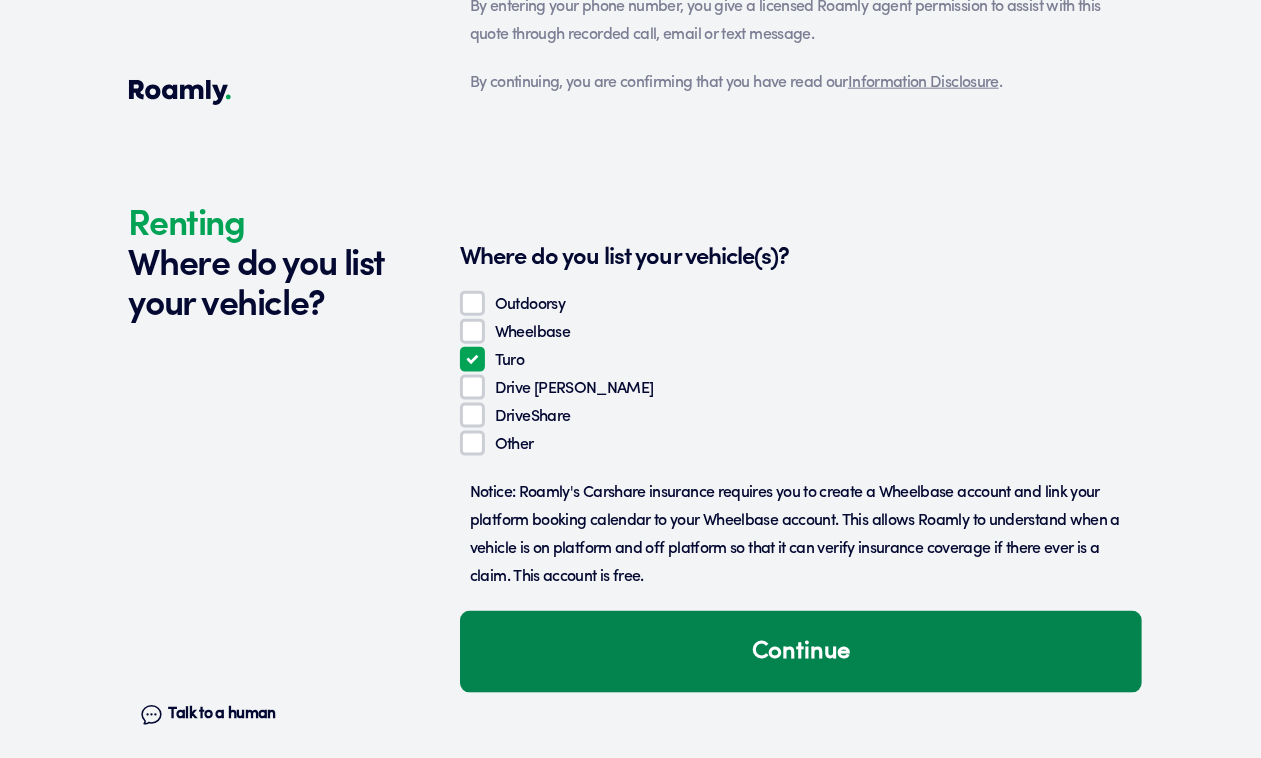 click on "Continue" at bounding box center (801, 652) 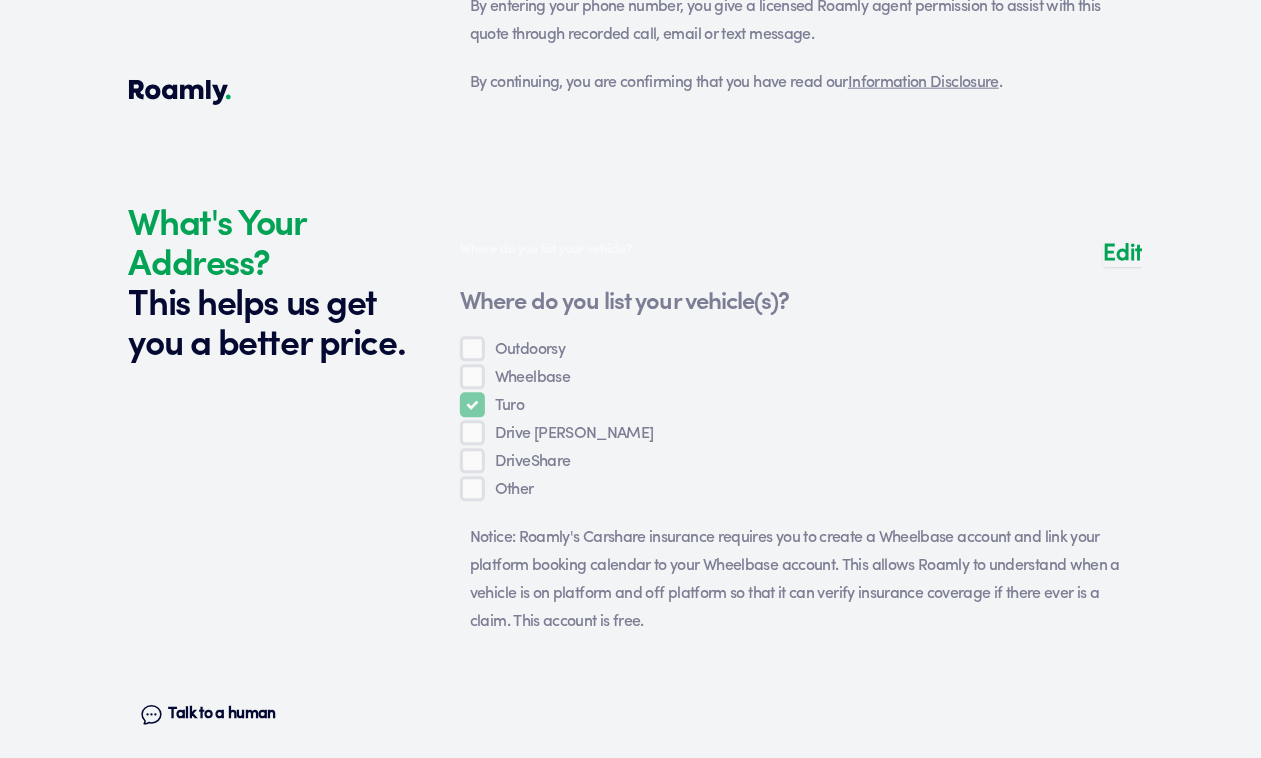 scroll, scrollTop: 2043, scrollLeft: 0, axis: vertical 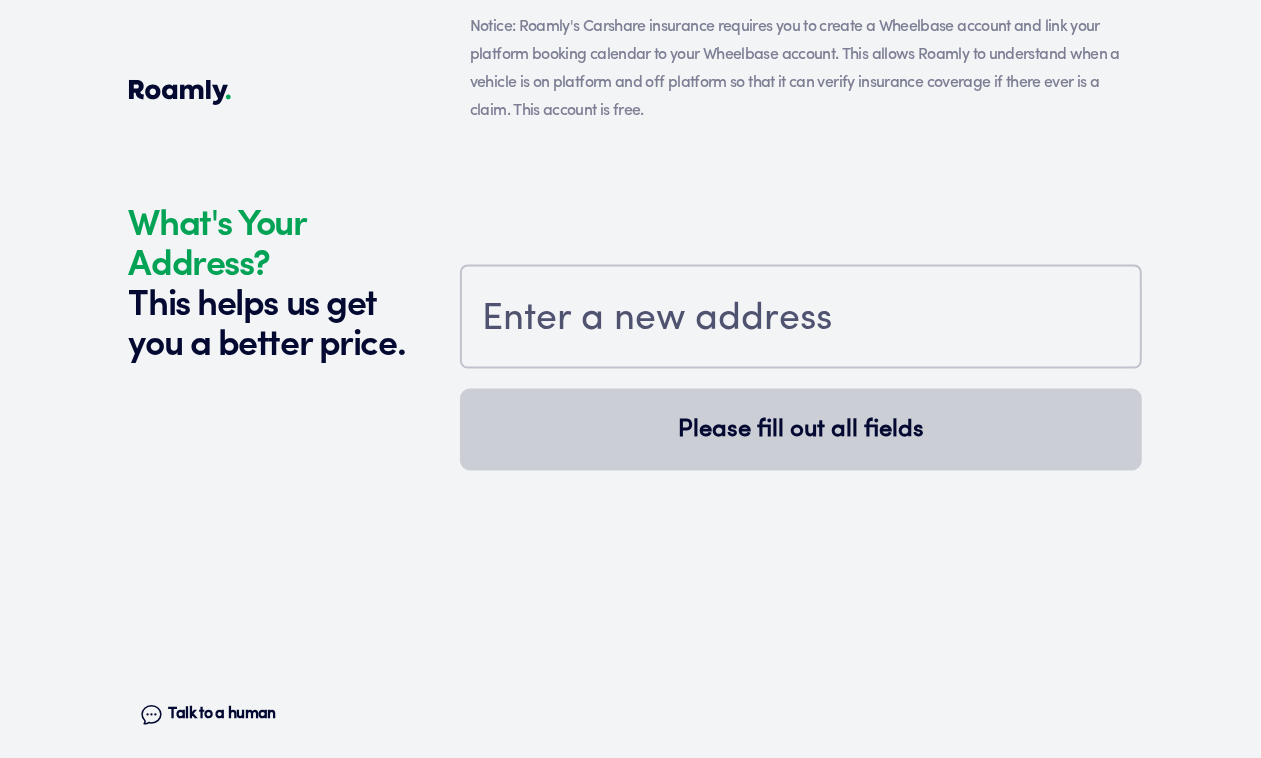 click at bounding box center (801, 319) 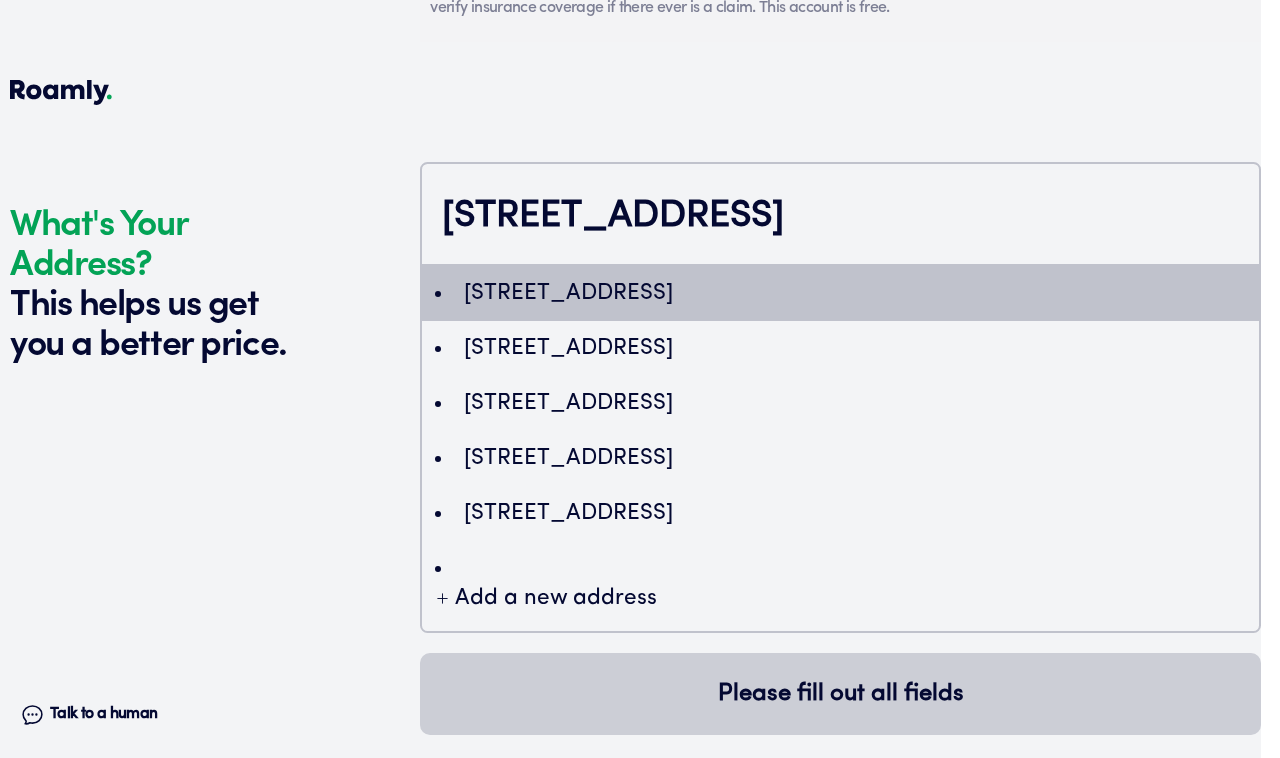 type on "ChIJB-3npNqCVogR95He4XbCzVI" 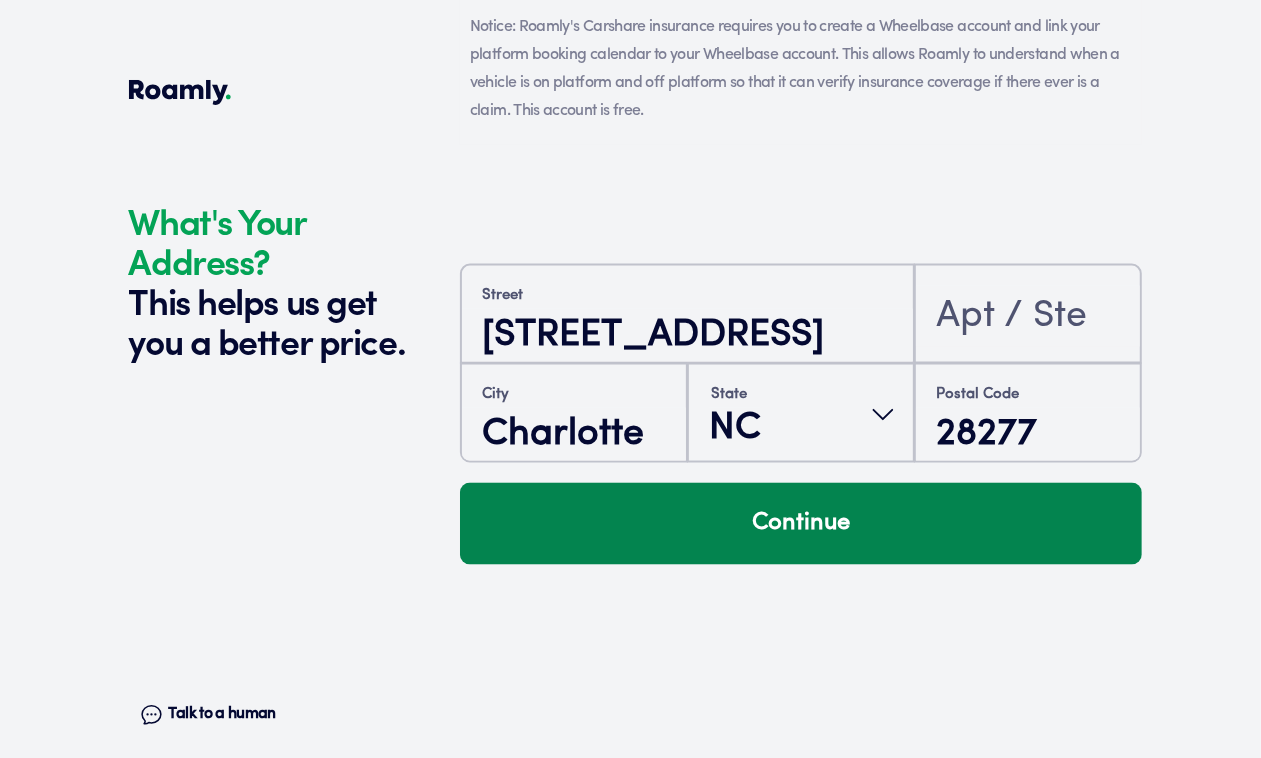 click on "Continue" at bounding box center [801, 524] 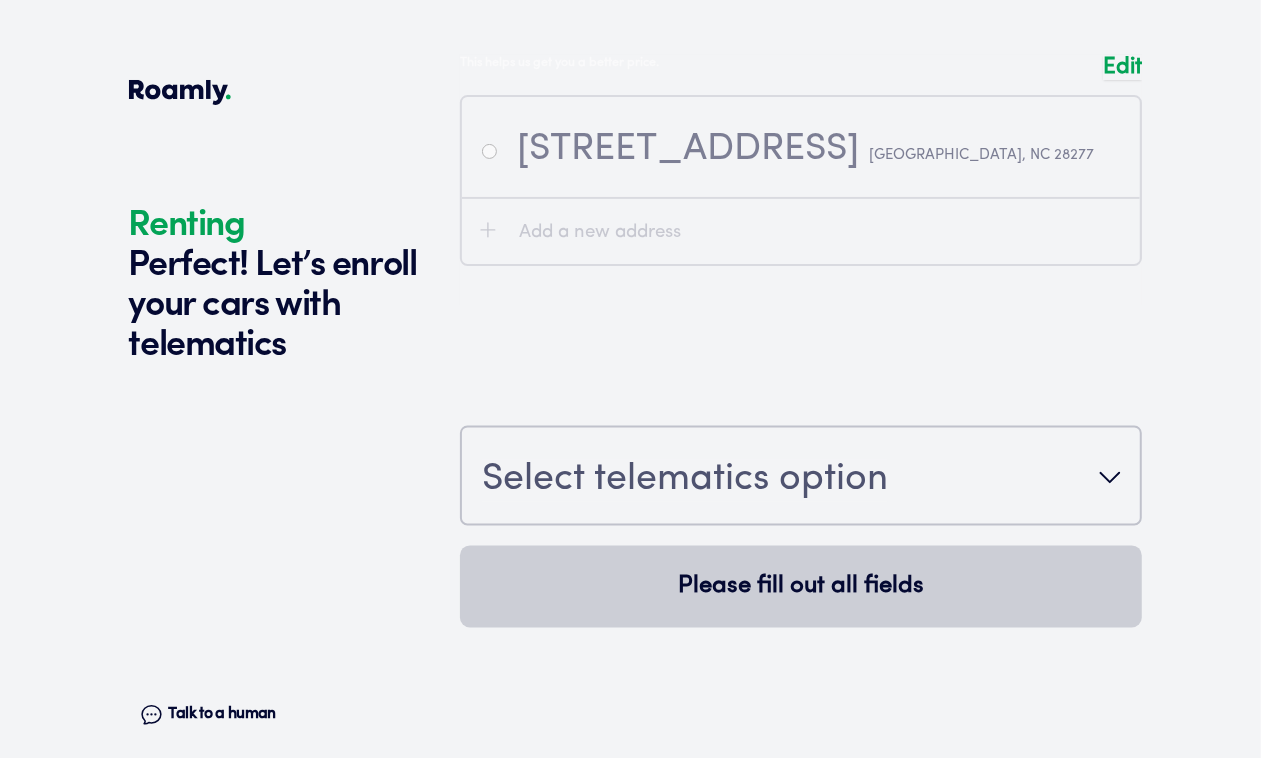 scroll, scrollTop: 2412, scrollLeft: 0, axis: vertical 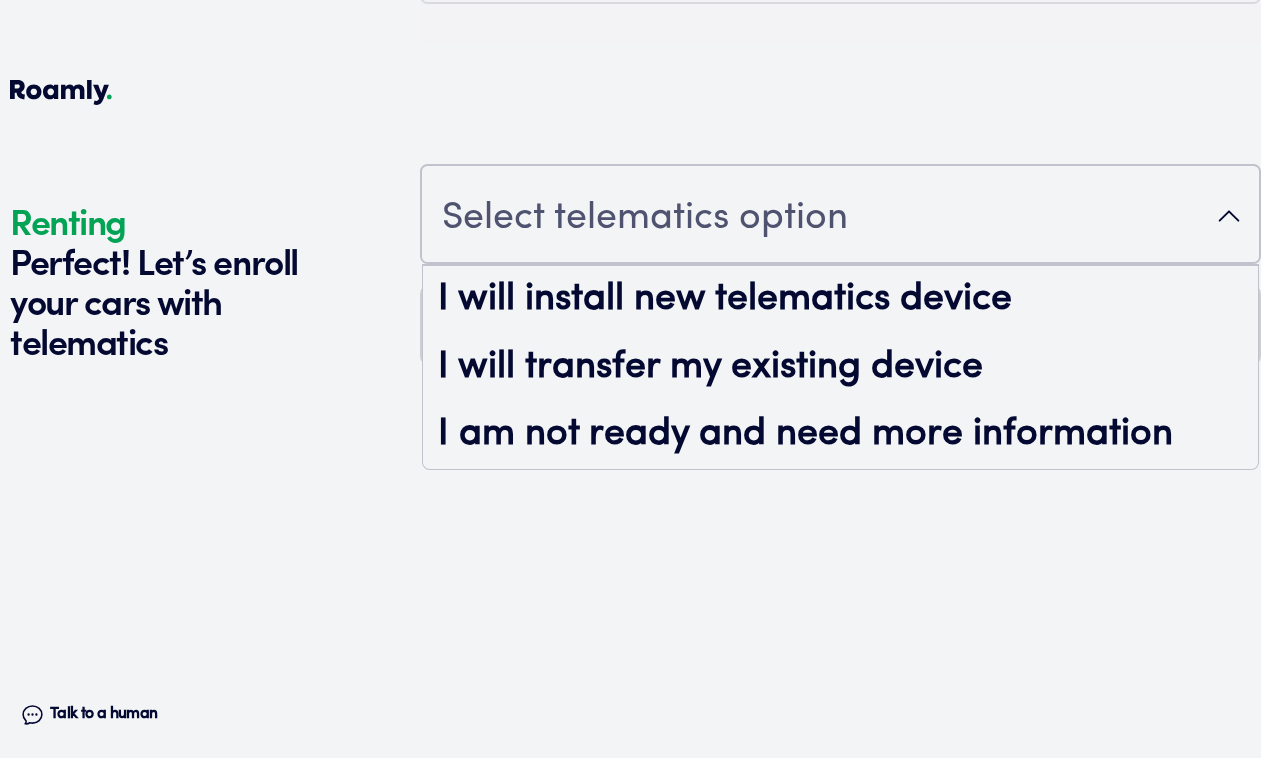 click on "Select telematics option" at bounding box center (840, 216) 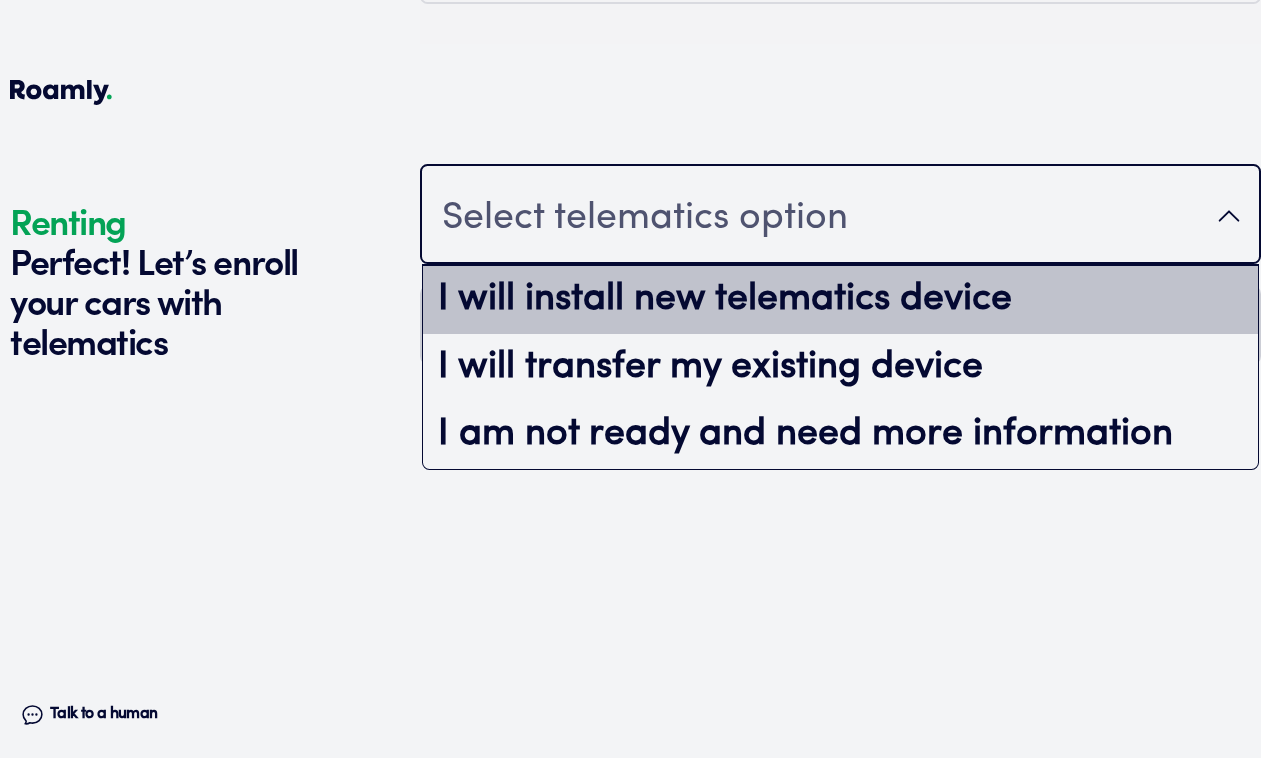 click on "I will install new telematics device" at bounding box center (840, 300) 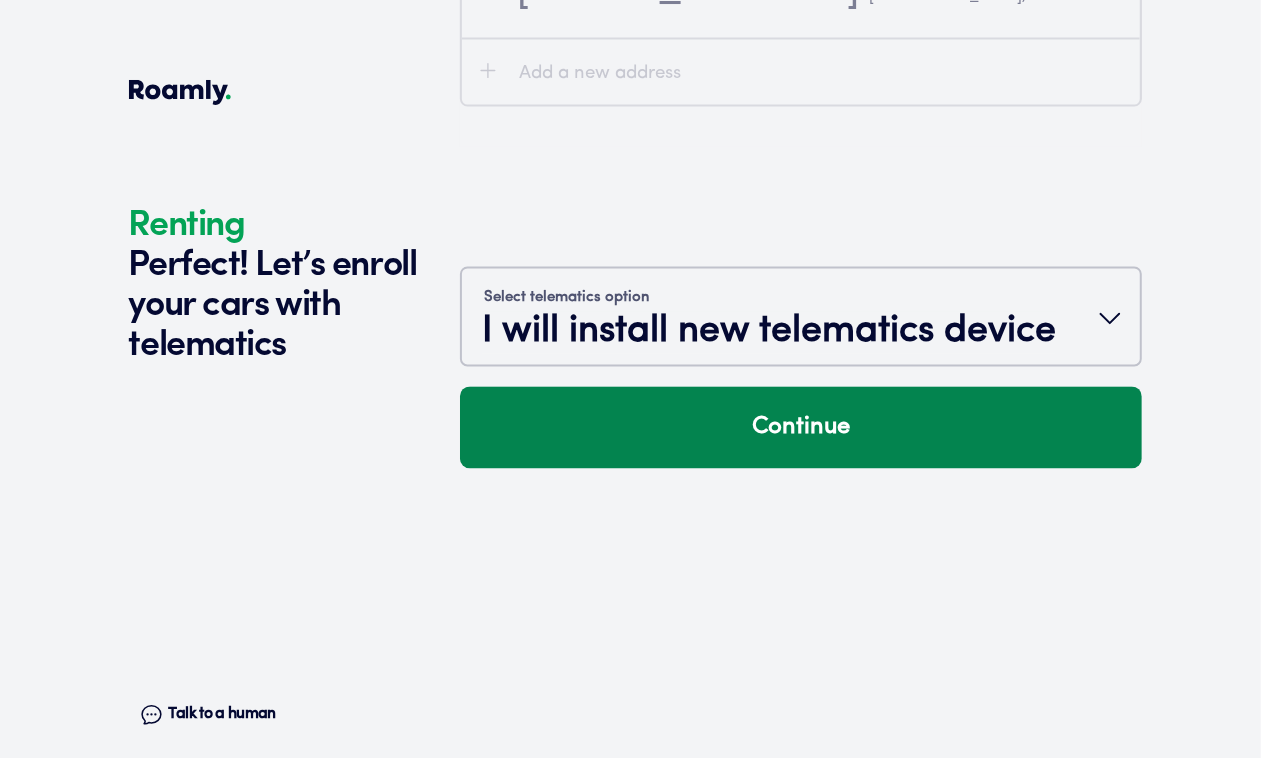 click on "Continue" at bounding box center (801, 428) 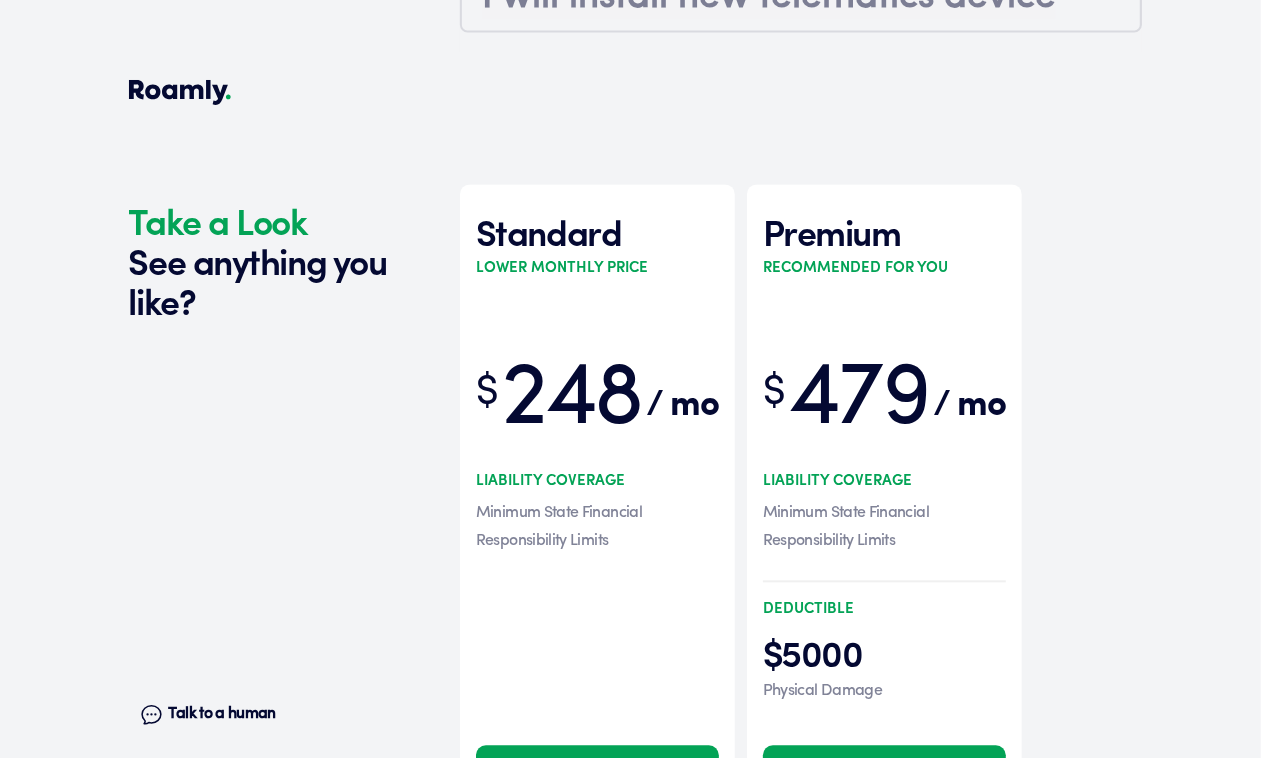 scroll, scrollTop: 2788, scrollLeft: 0, axis: vertical 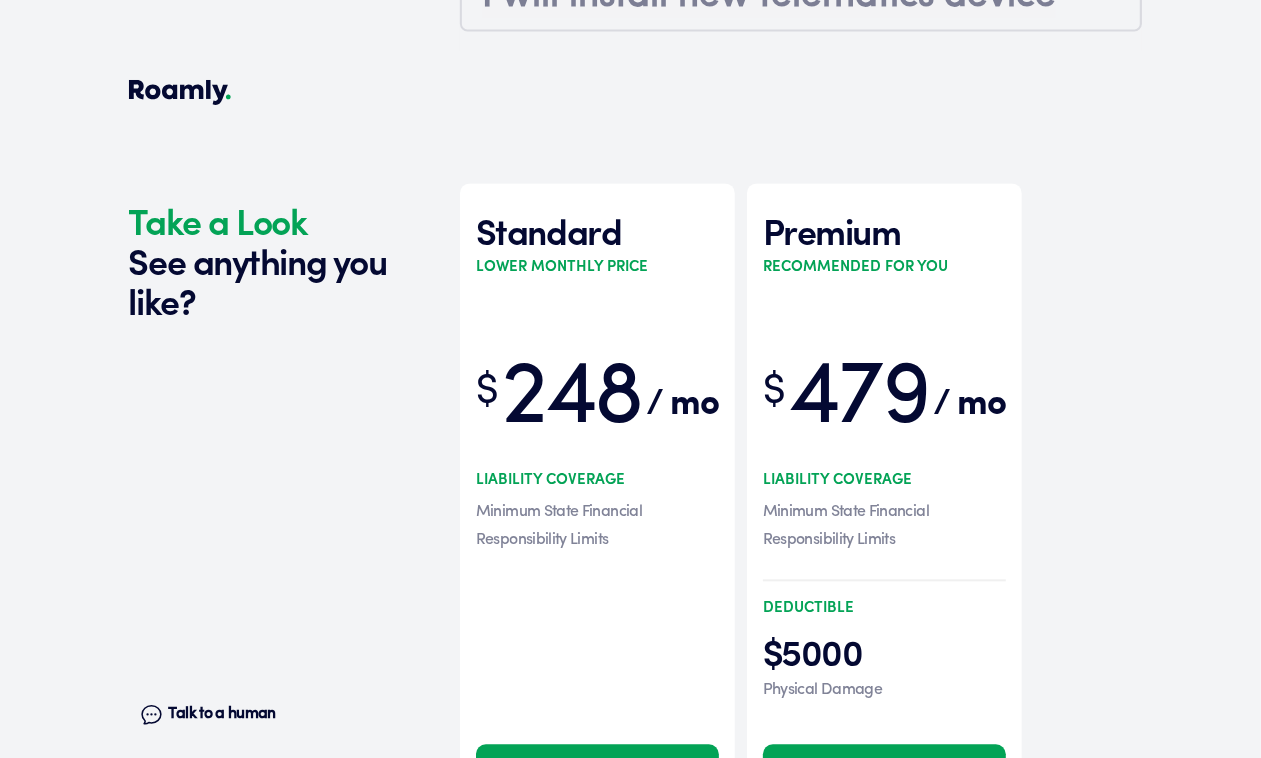 click on "Select" at bounding box center (597, 774) 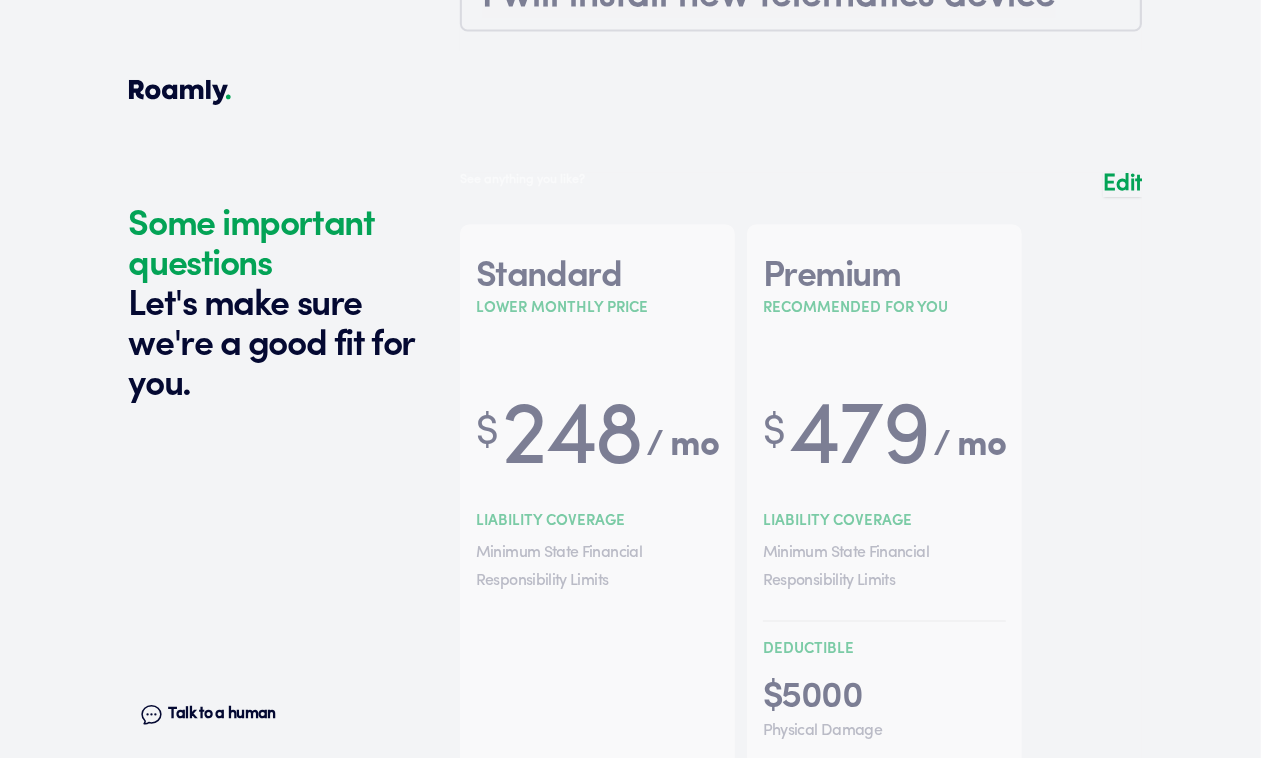 scroll, scrollTop: 3607, scrollLeft: 0, axis: vertical 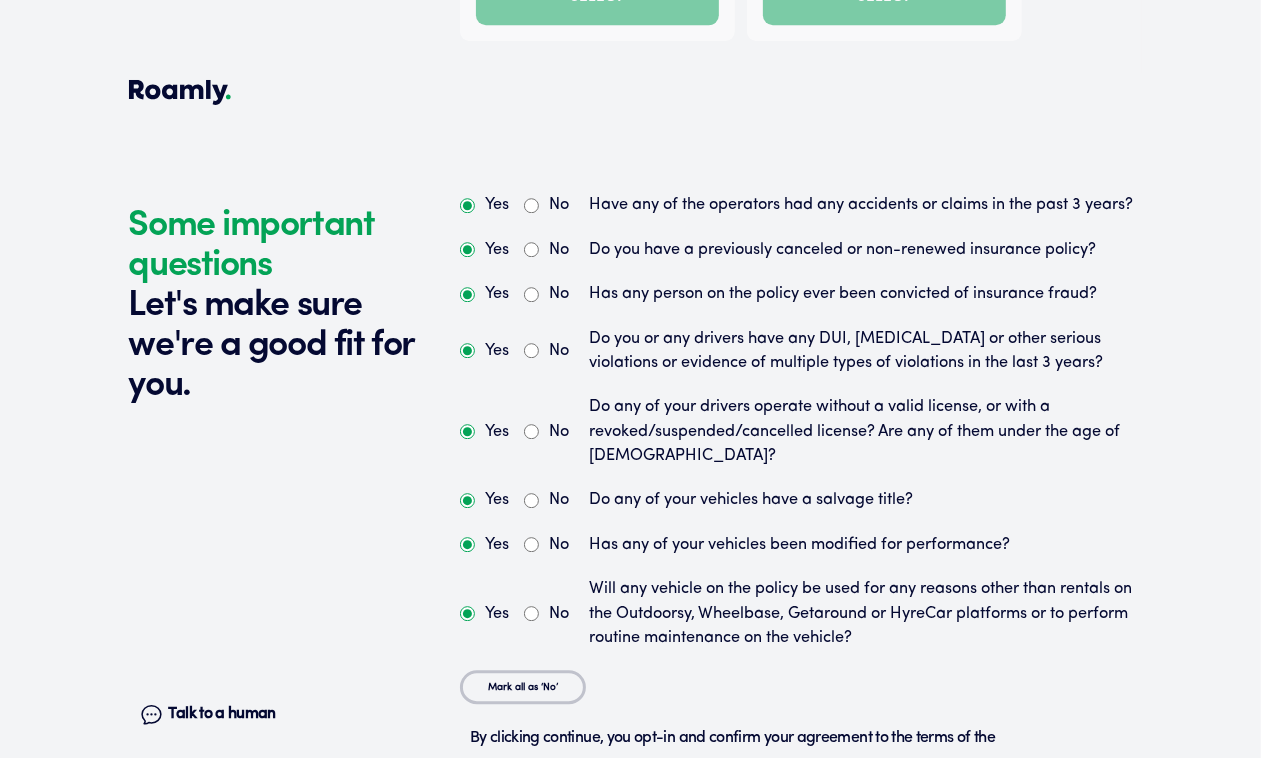 click on "No" at bounding box center [531, 205] 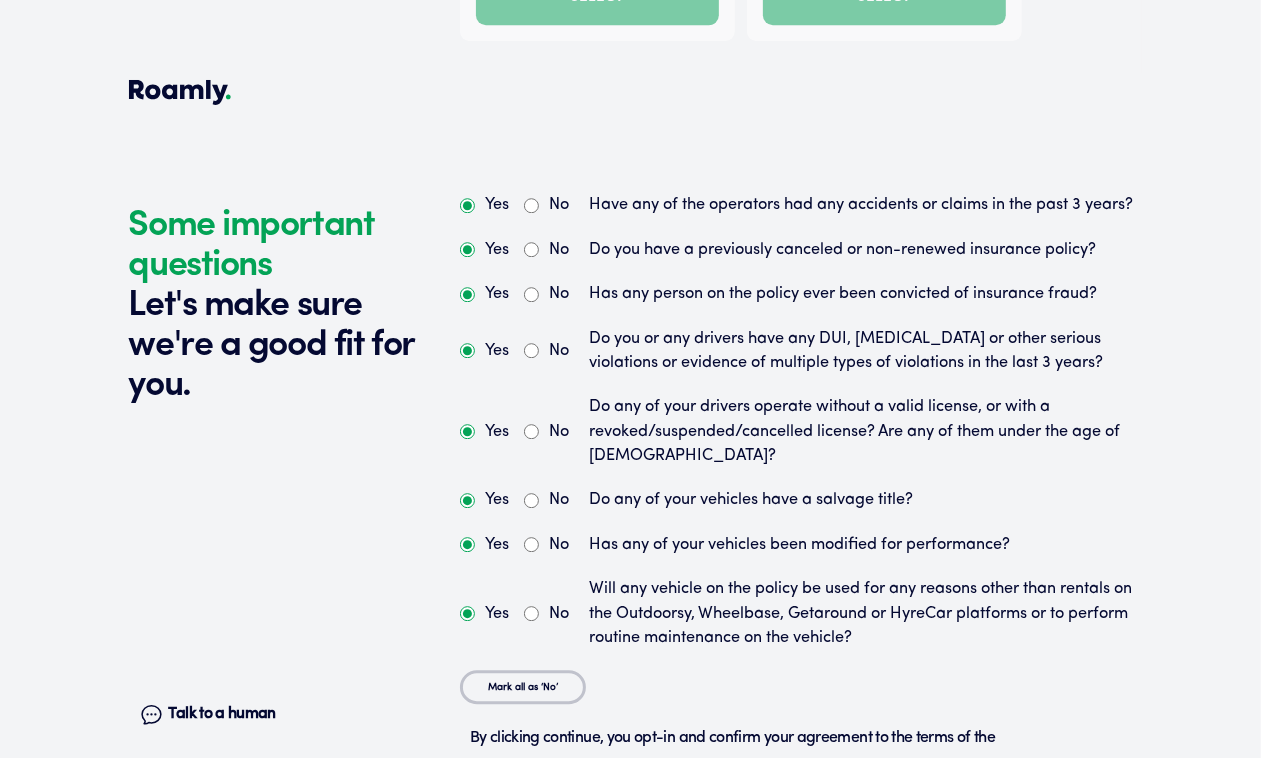 click on "Continue" at bounding box center (801, 841) 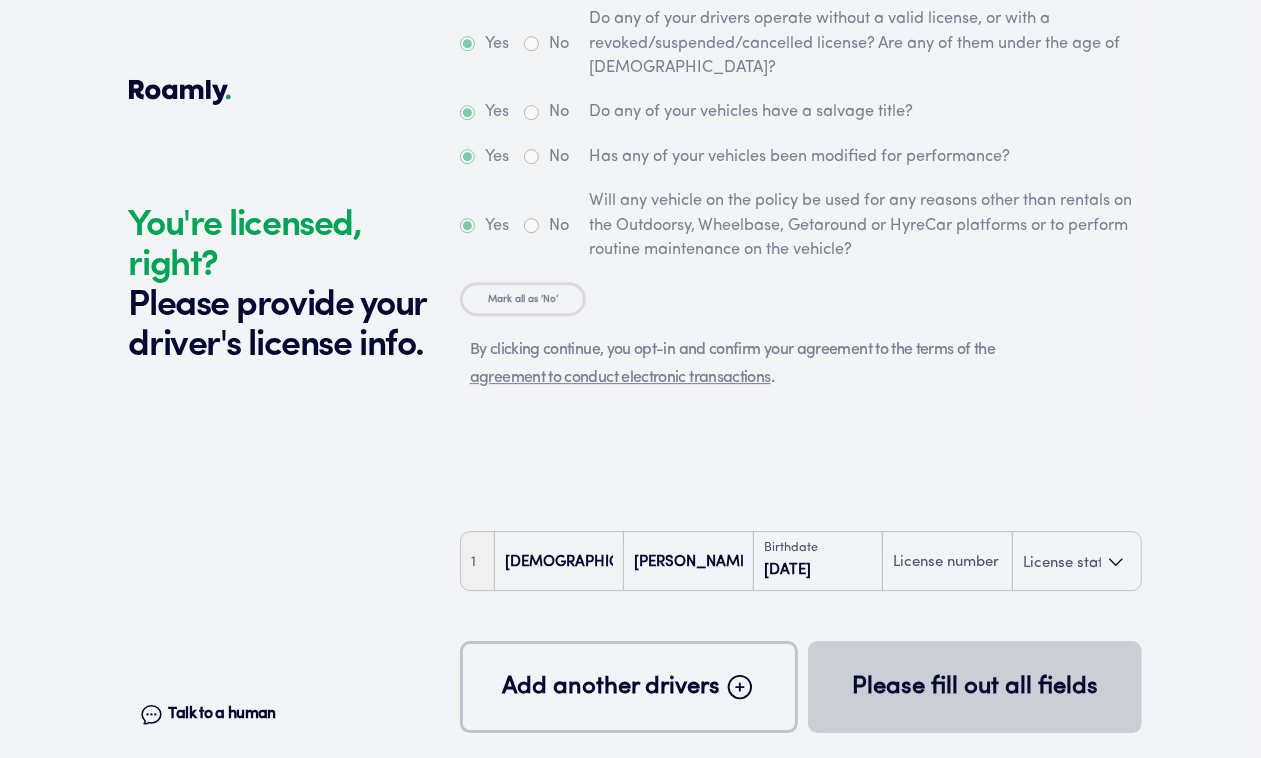 scroll, scrollTop: 4252, scrollLeft: 0, axis: vertical 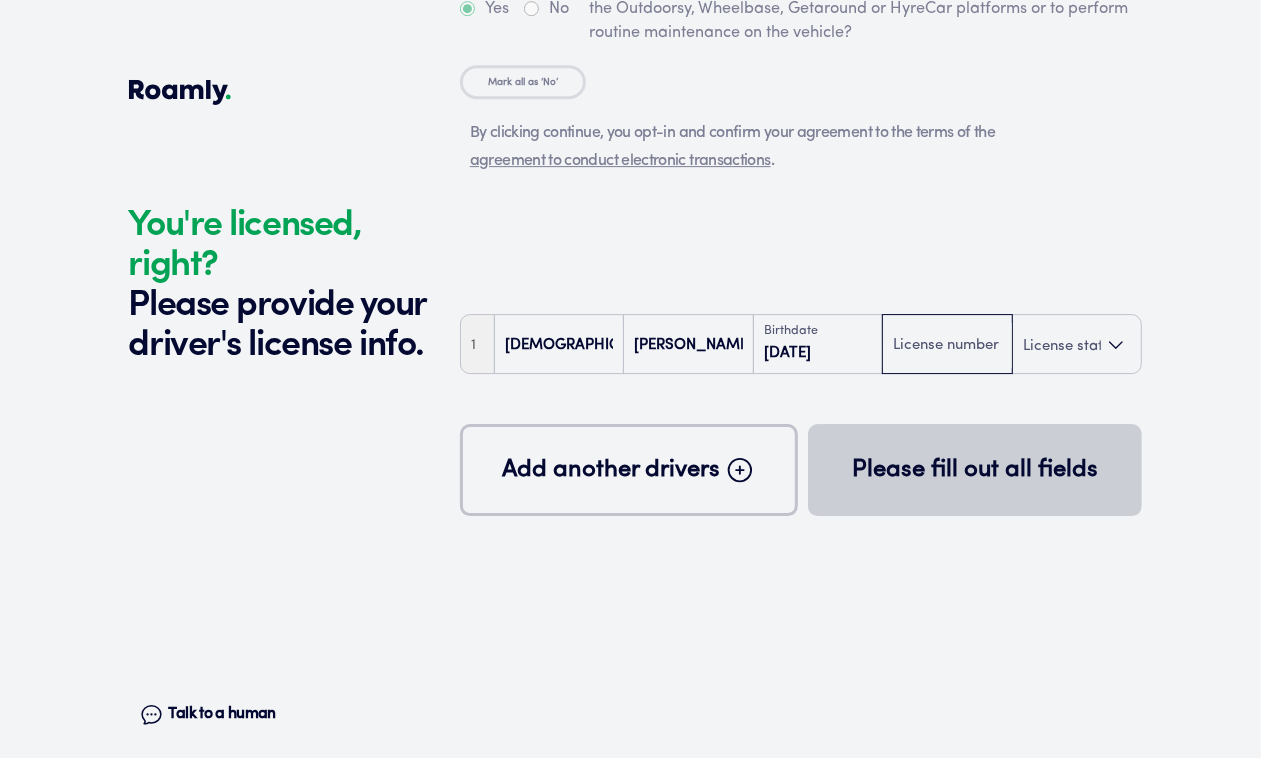 click at bounding box center [947, 346] 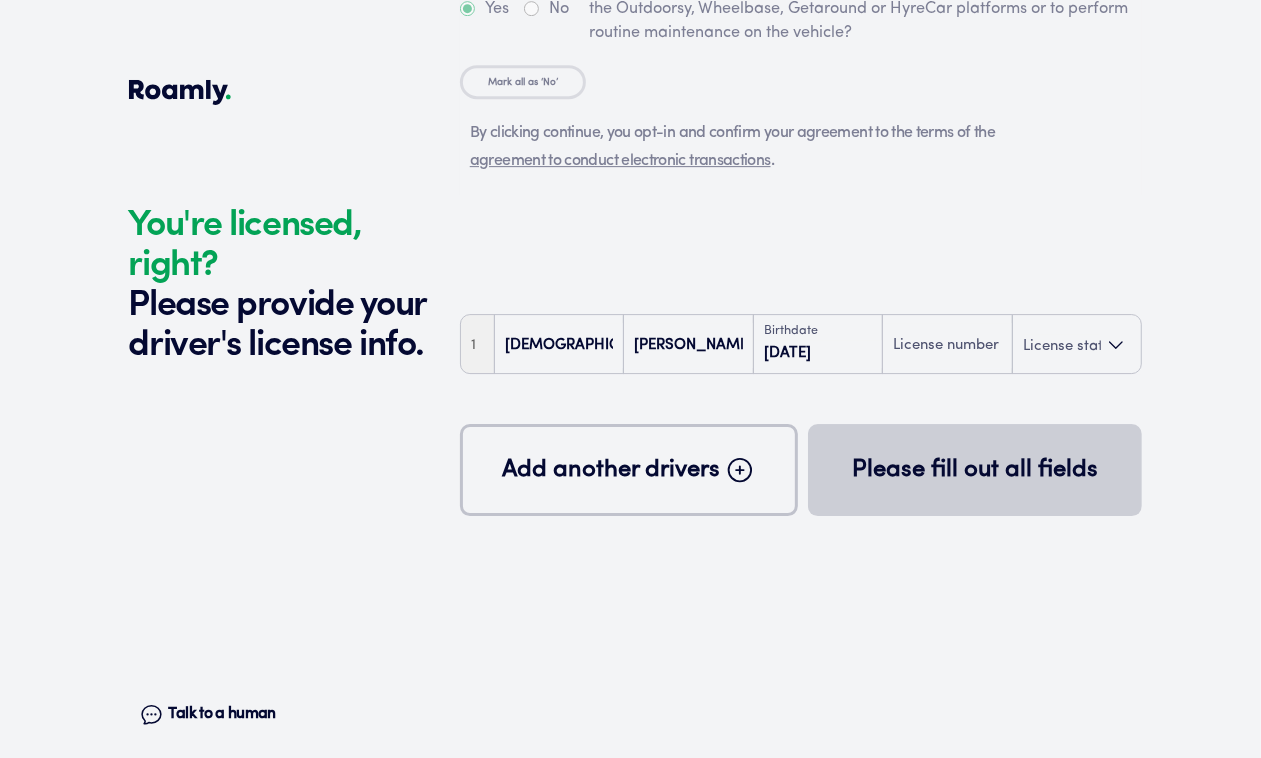click on "1 [DEMOGRAPHIC_DATA][PERSON_NAME] Birthdate [DEMOGRAPHIC_DATA] License state Add another drivers Please fill out all fields" at bounding box center [801, 598] 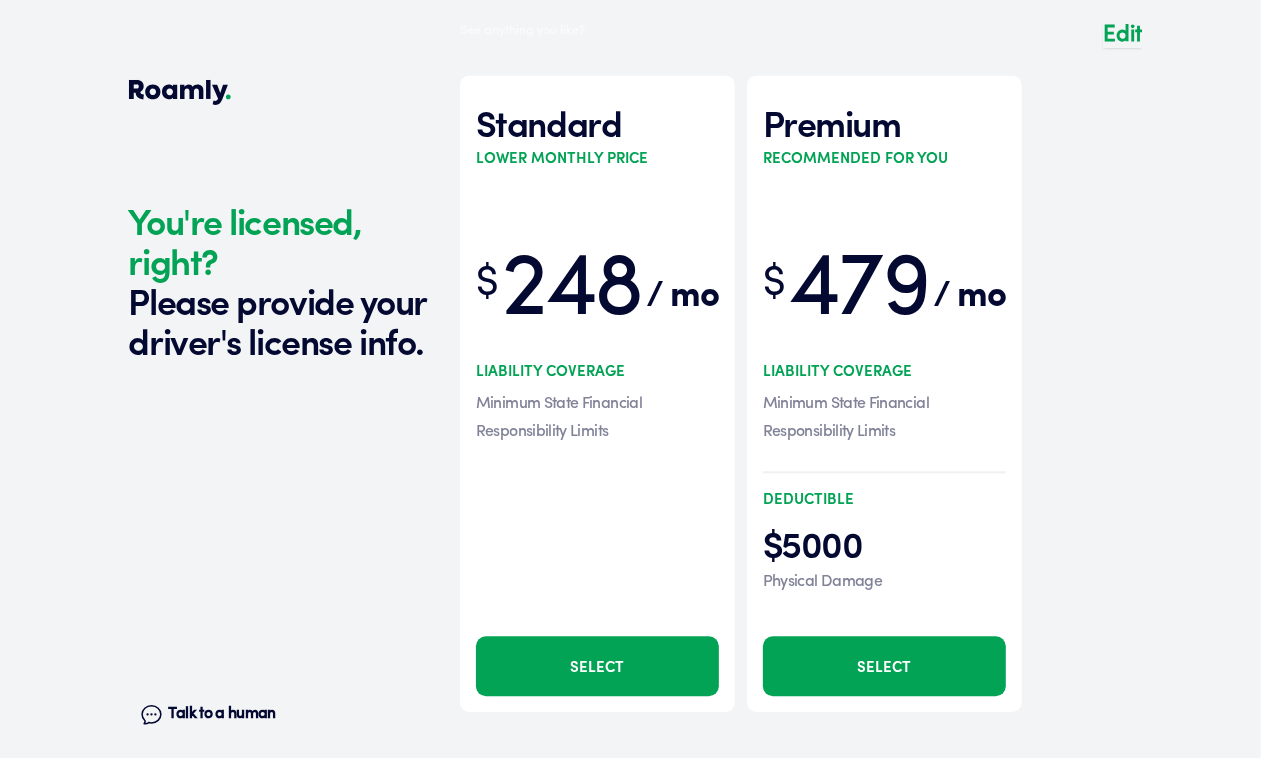 scroll, scrollTop: 2877, scrollLeft: 0, axis: vertical 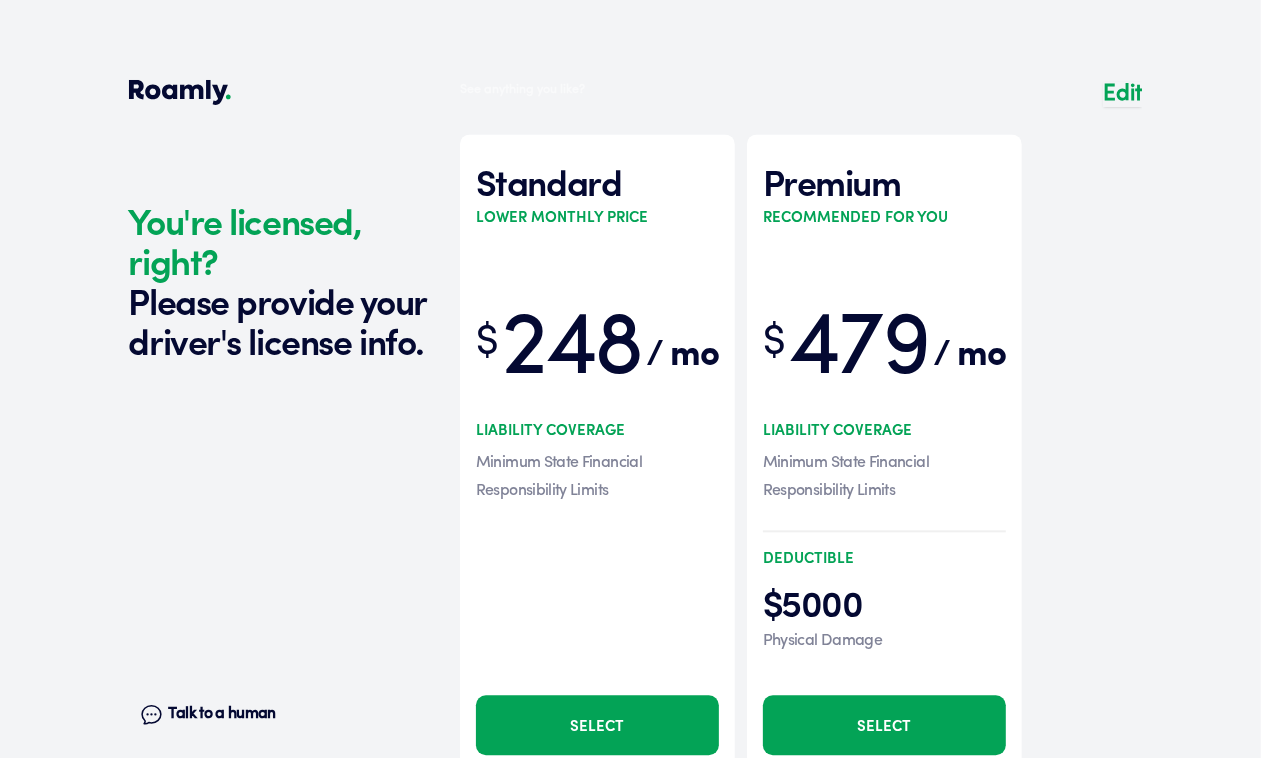 click at bounding box center (801, 442) 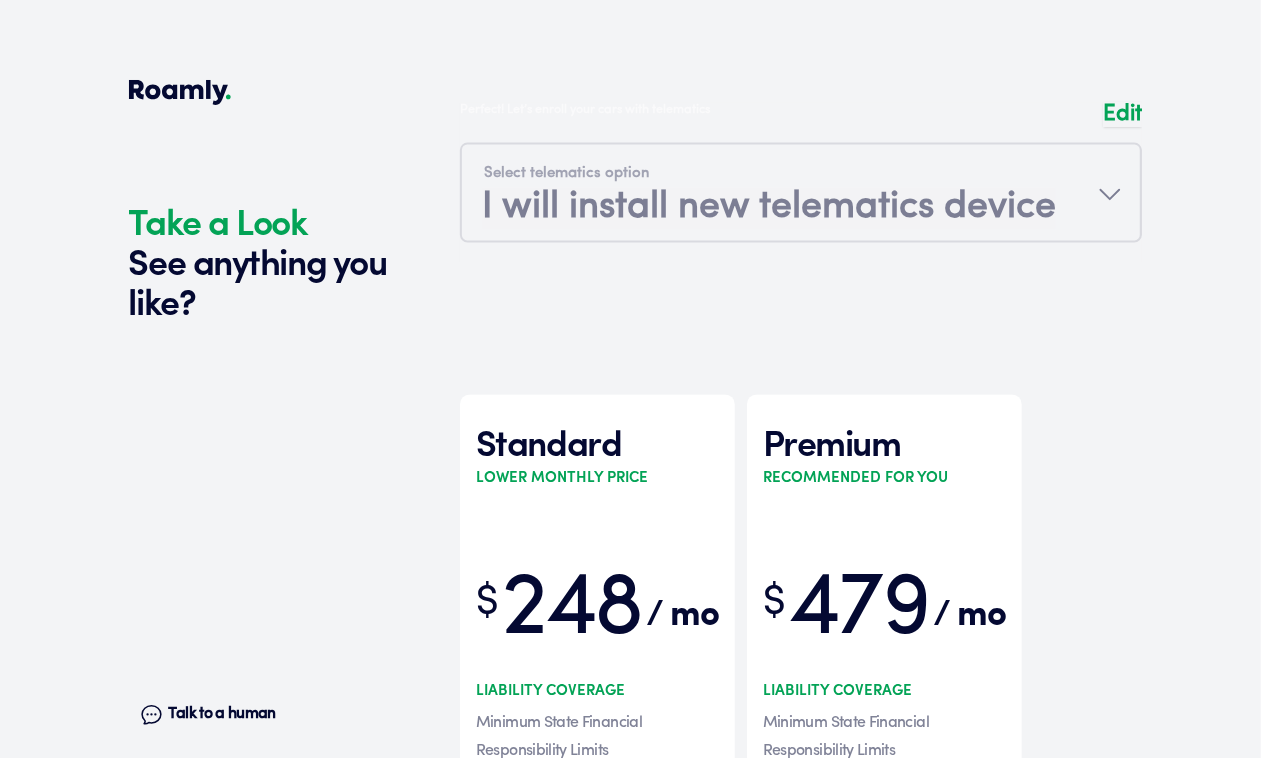 scroll, scrollTop: 2788, scrollLeft: 0, axis: vertical 